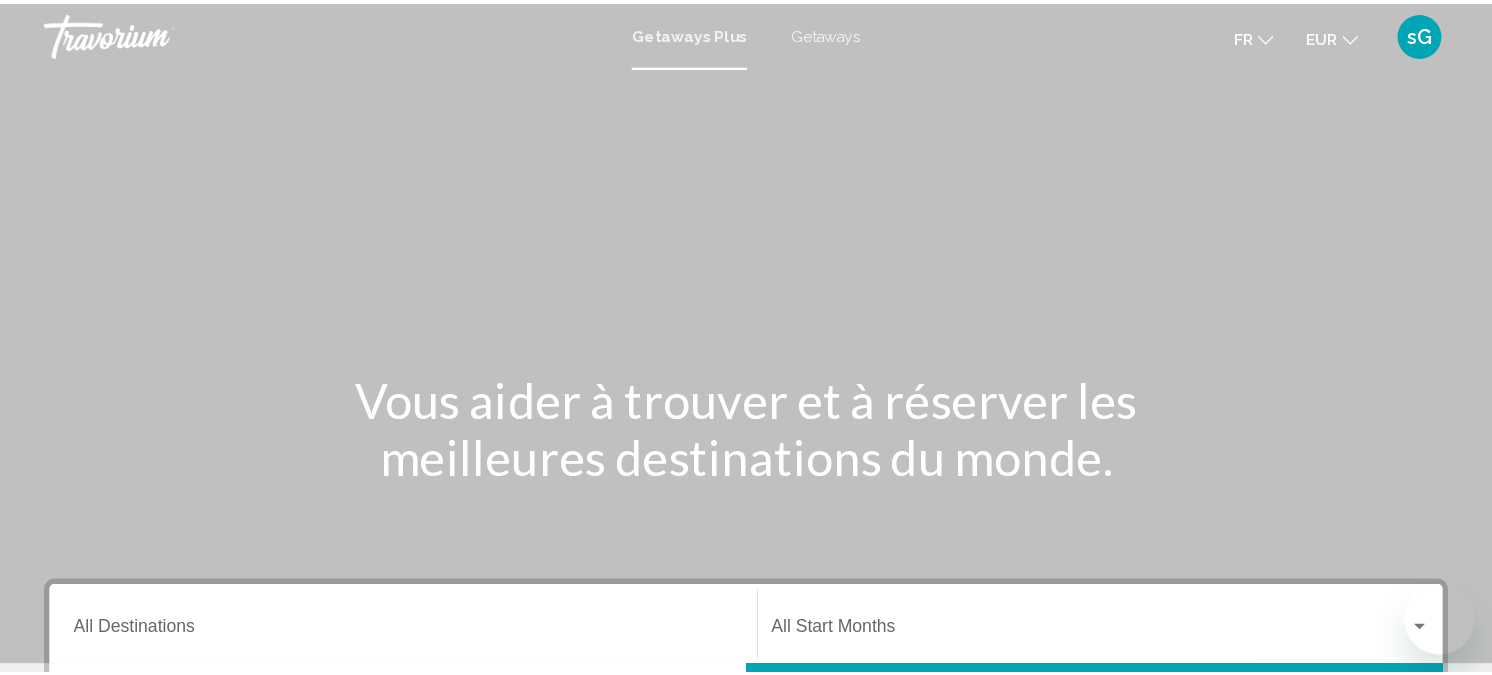 scroll, scrollTop: 0, scrollLeft: 0, axis: both 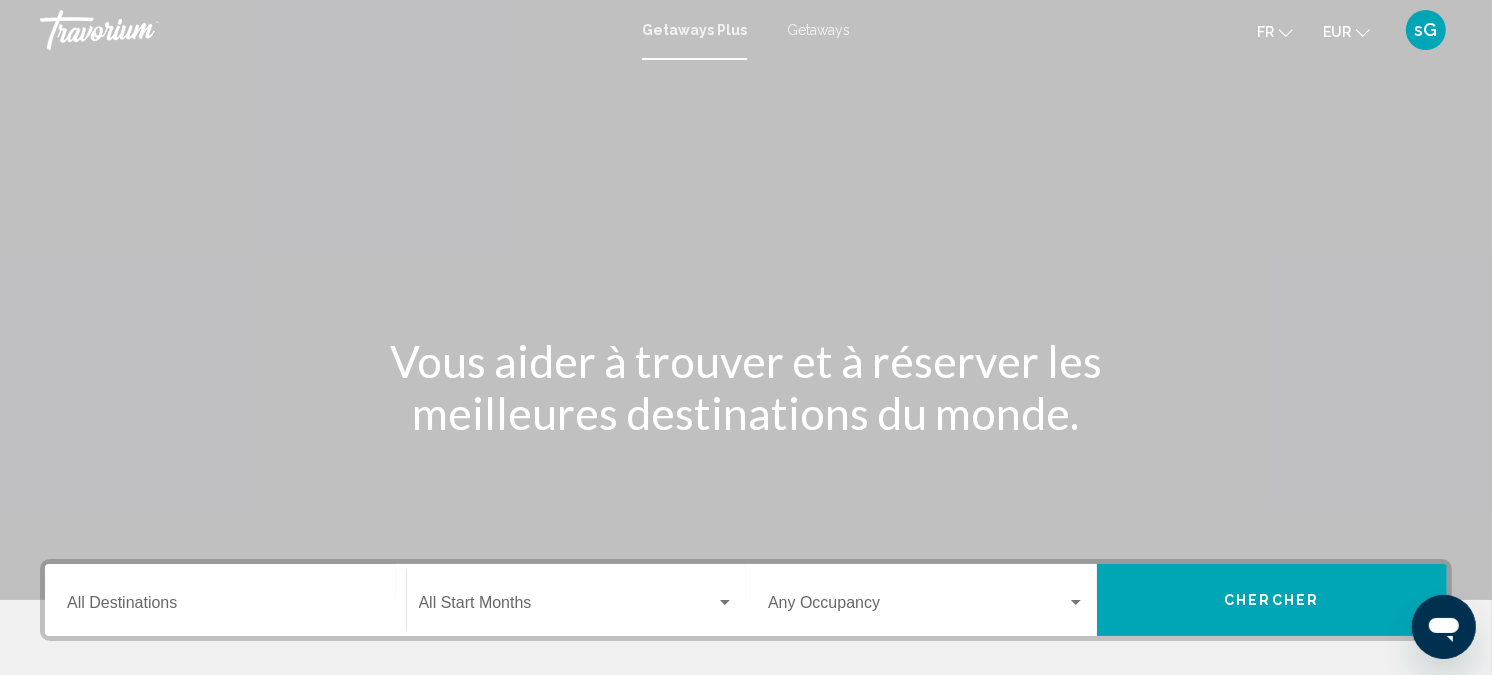 click on "Getaways" at bounding box center [818, 30] 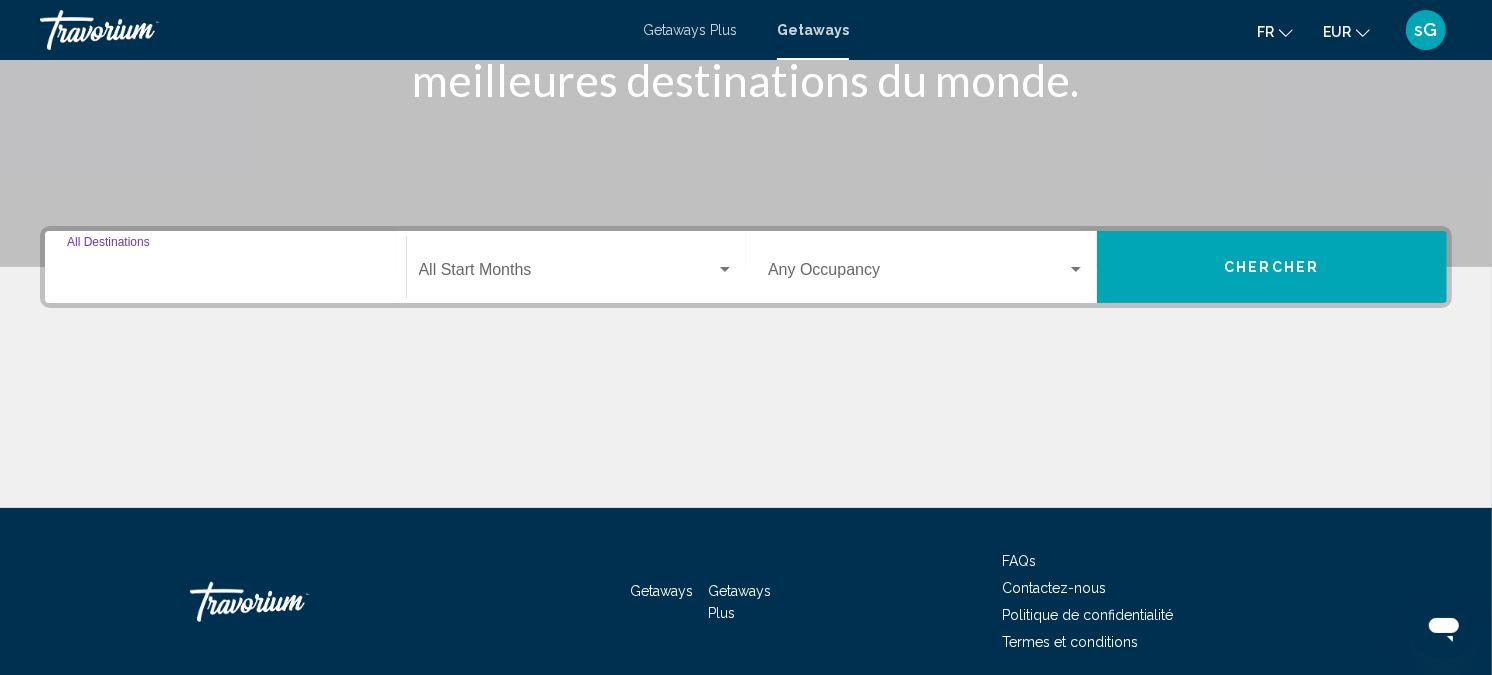 click on "Destination All Destinations" at bounding box center [225, 274] 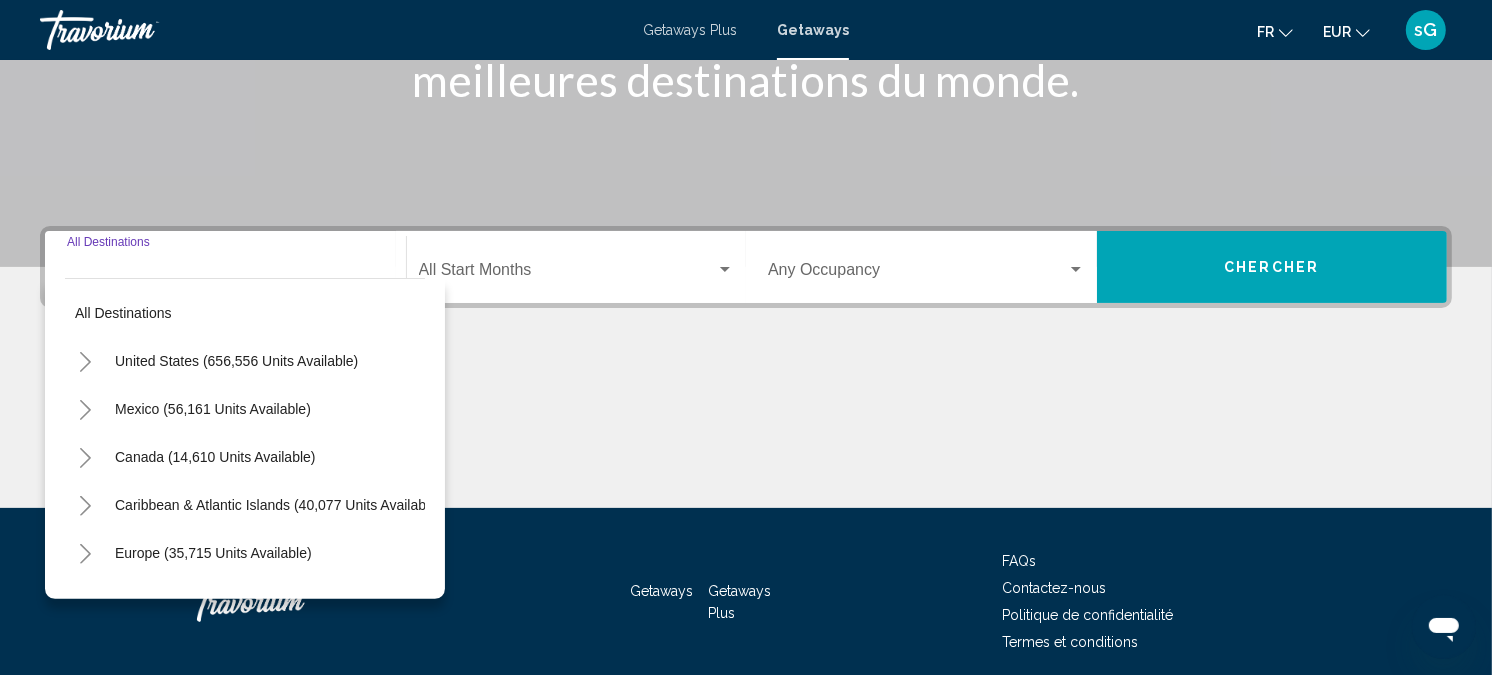 scroll, scrollTop: 410, scrollLeft: 0, axis: vertical 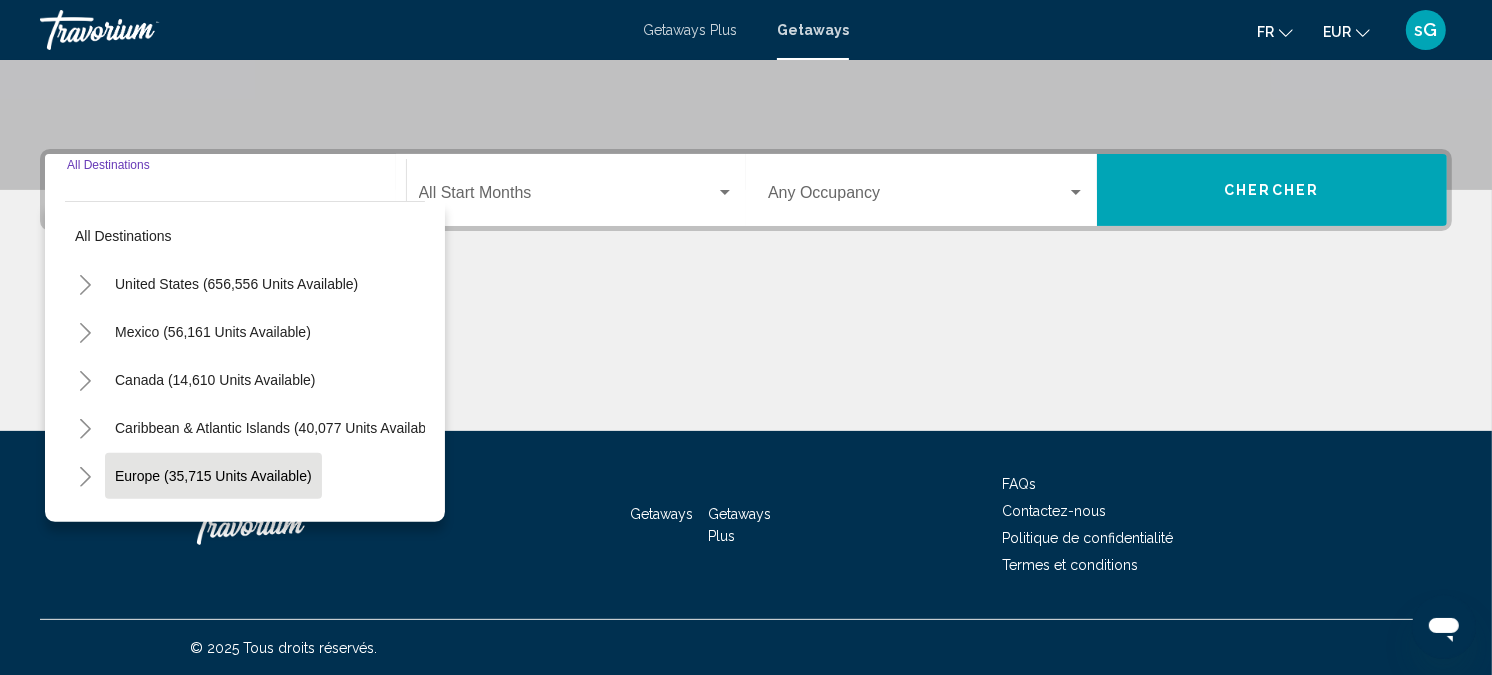 click on "Europe (35,715 units available)" at bounding box center (214, 524) 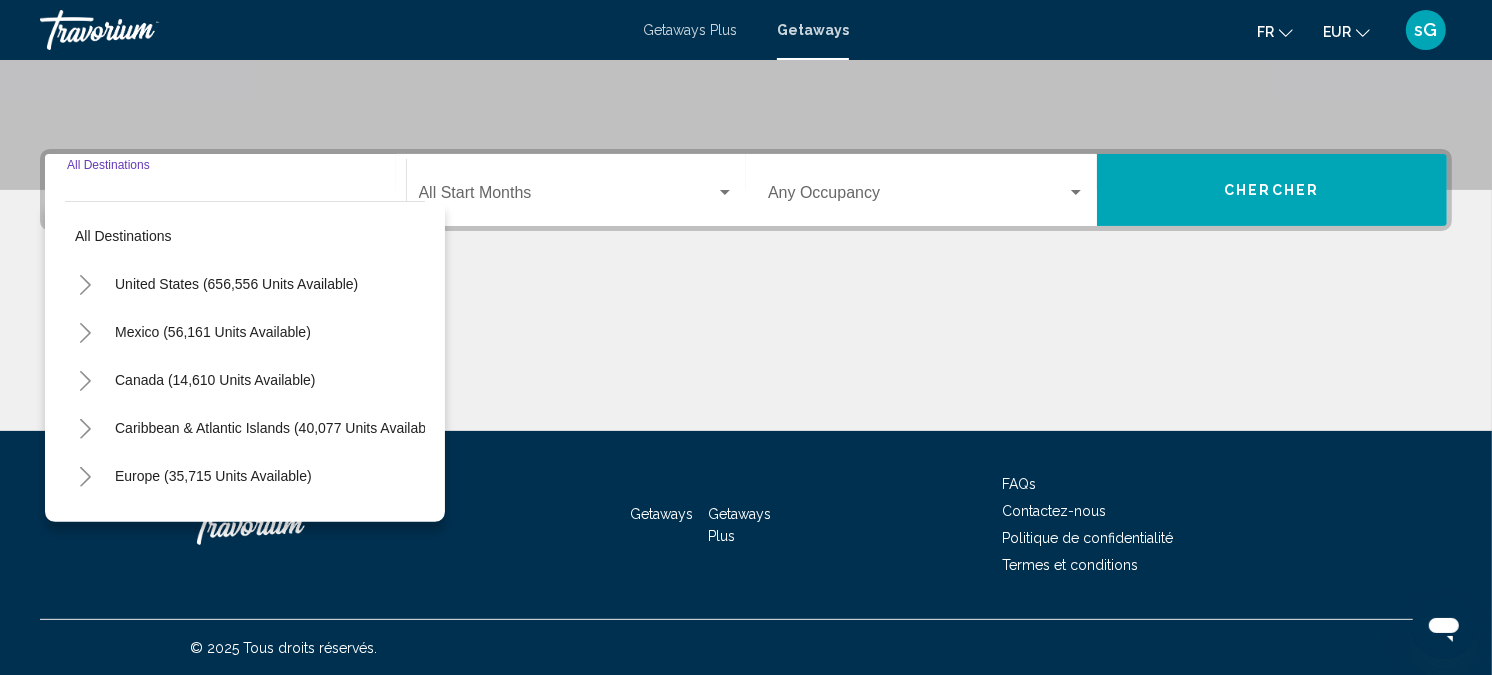 type on "**********" 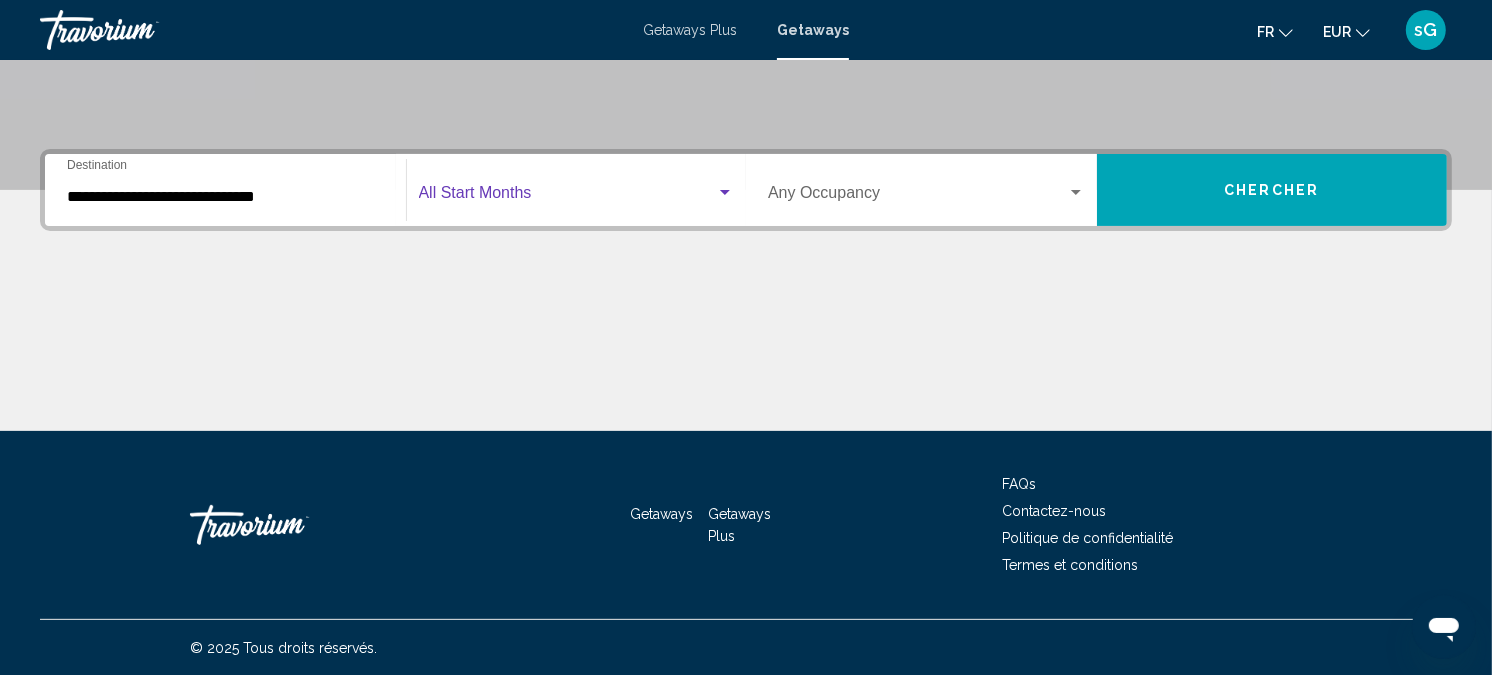 click at bounding box center [568, 197] 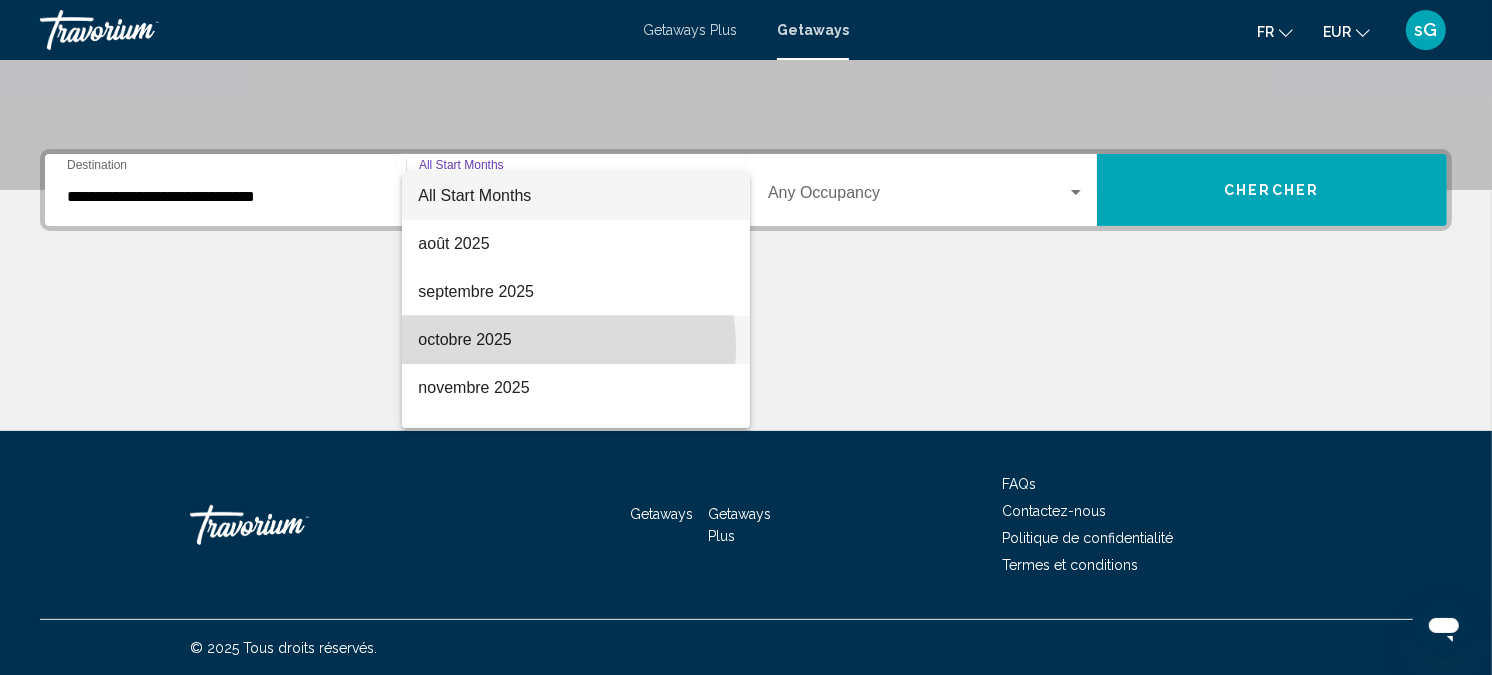 click on "octobre 2025" at bounding box center [576, 340] 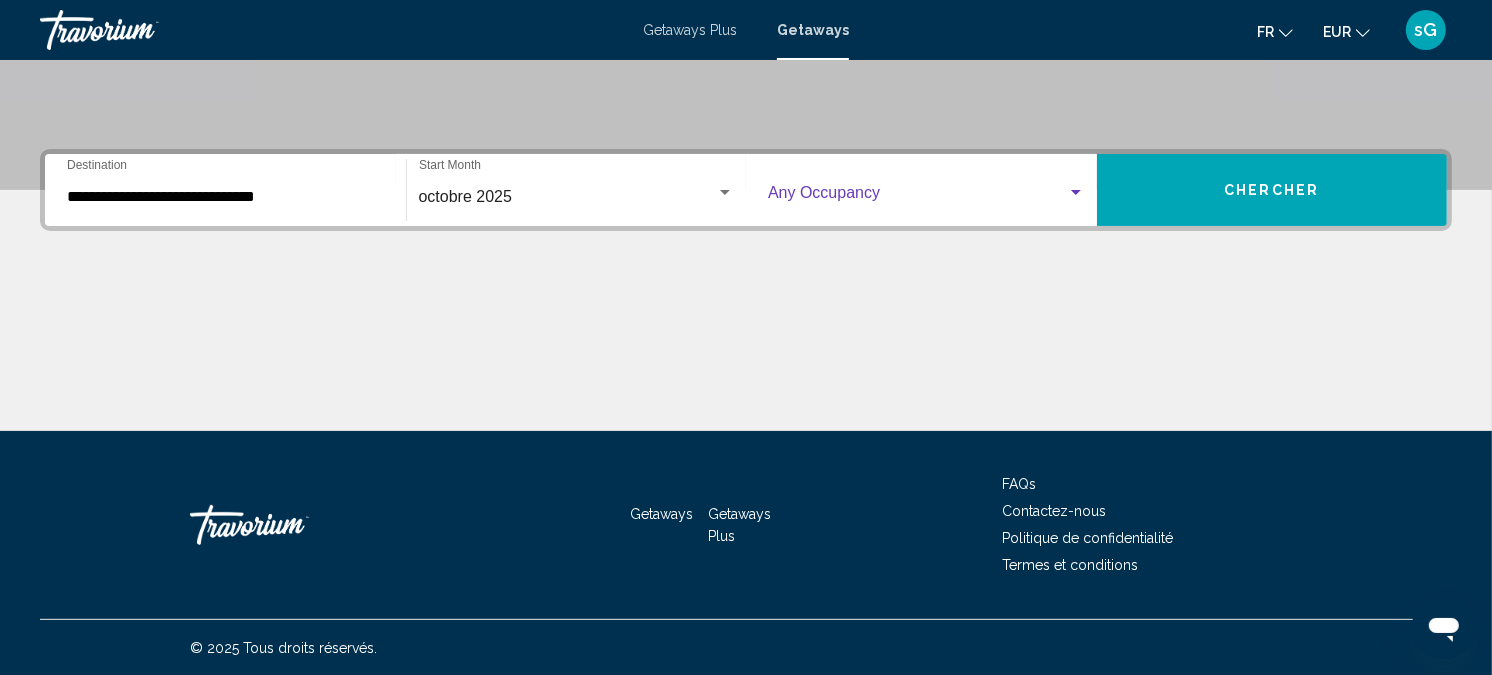 click at bounding box center (917, 197) 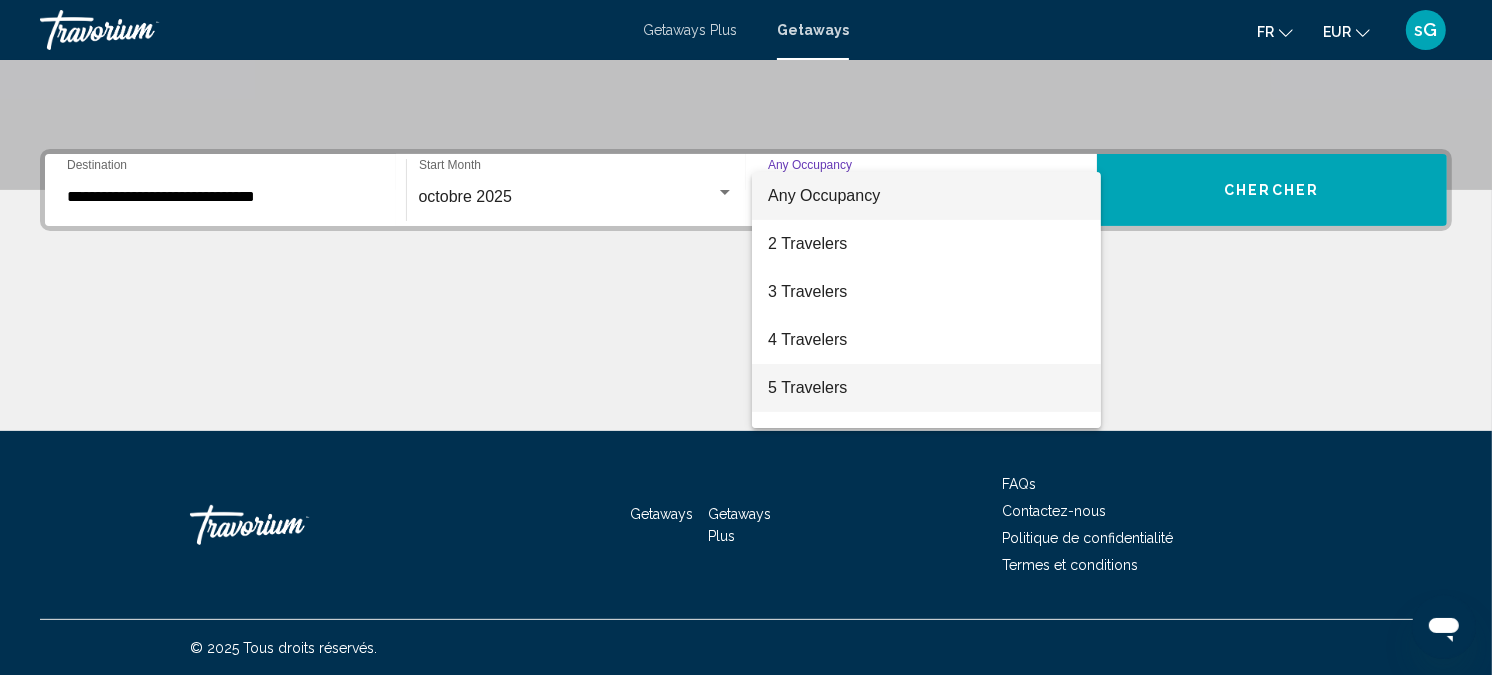 click on "5 Travelers" at bounding box center (926, 388) 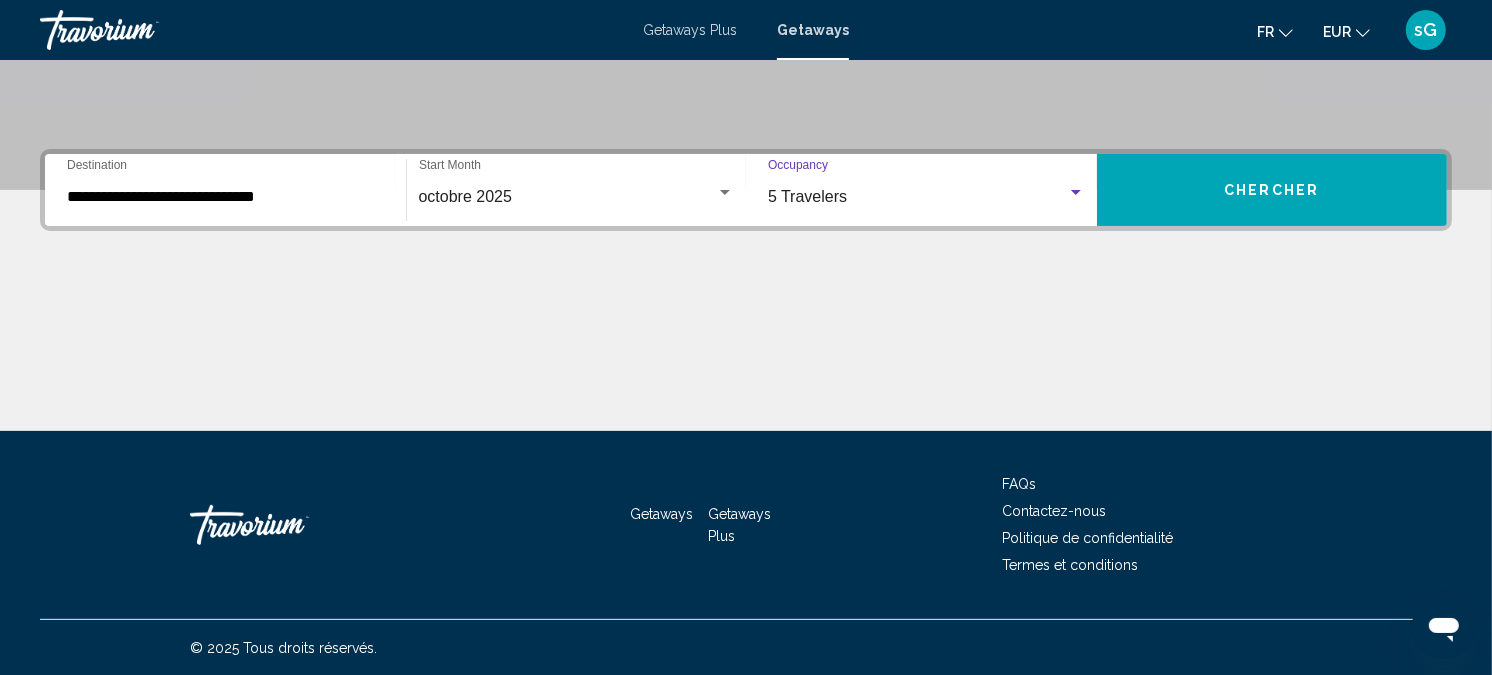 click on "Chercher" at bounding box center [1272, 190] 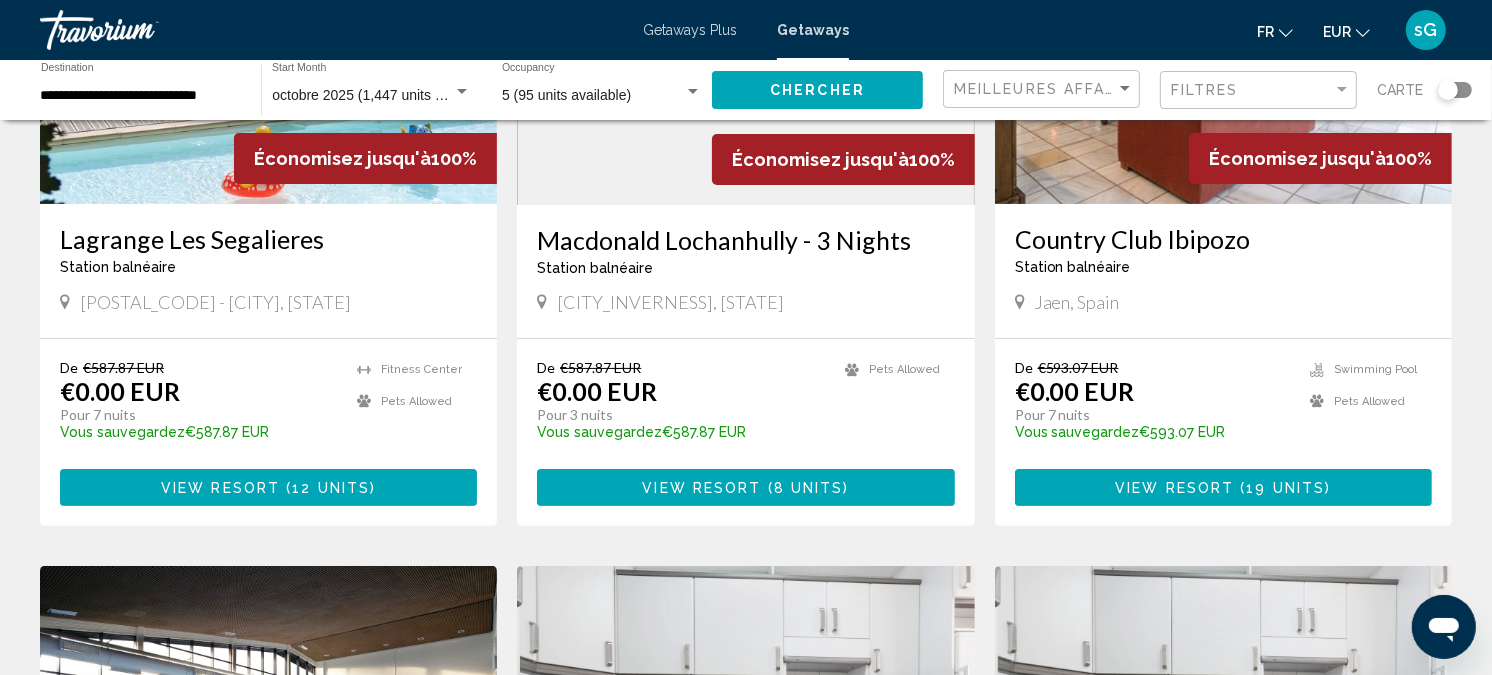 scroll, scrollTop: 333, scrollLeft: 0, axis: vertical 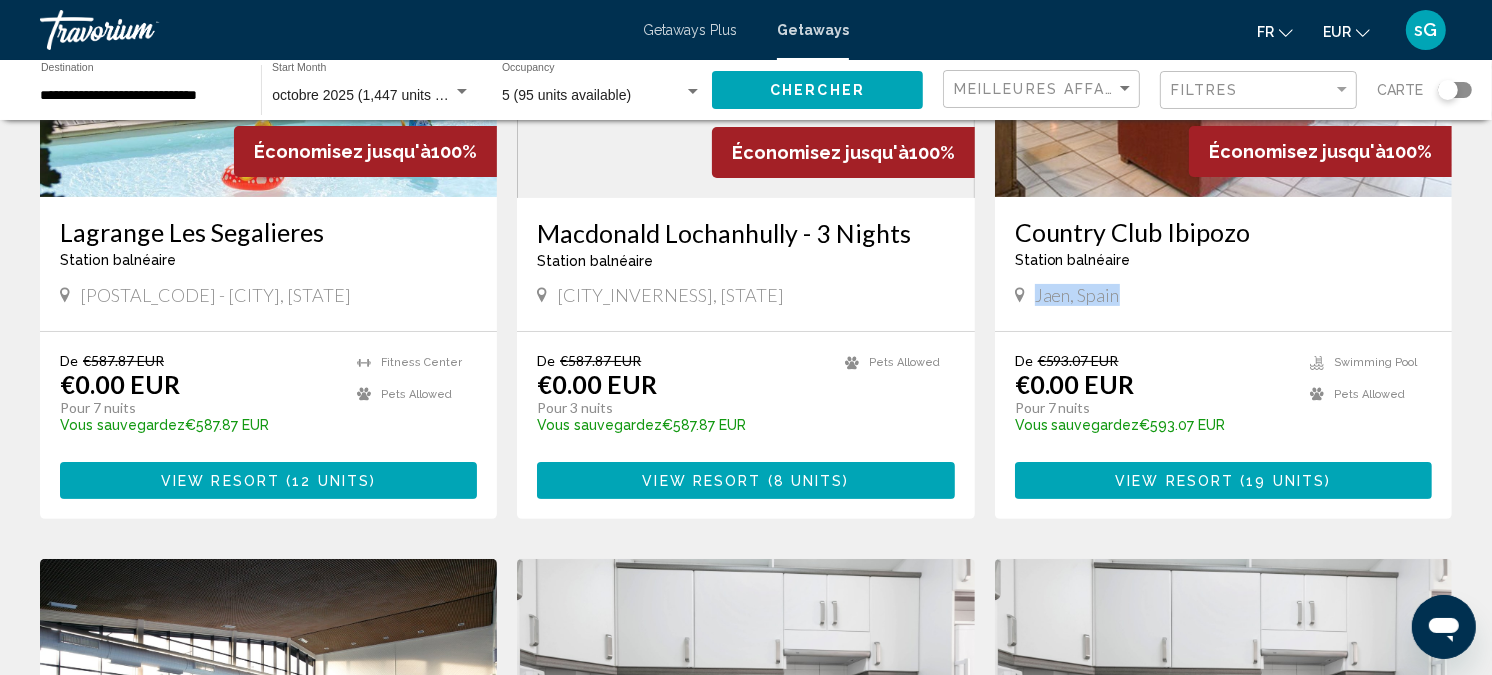 drag, startPoint x: 1032, startPoint y: 292, endPoint x: 1125, endPoint y: 305, distance: 93.904205 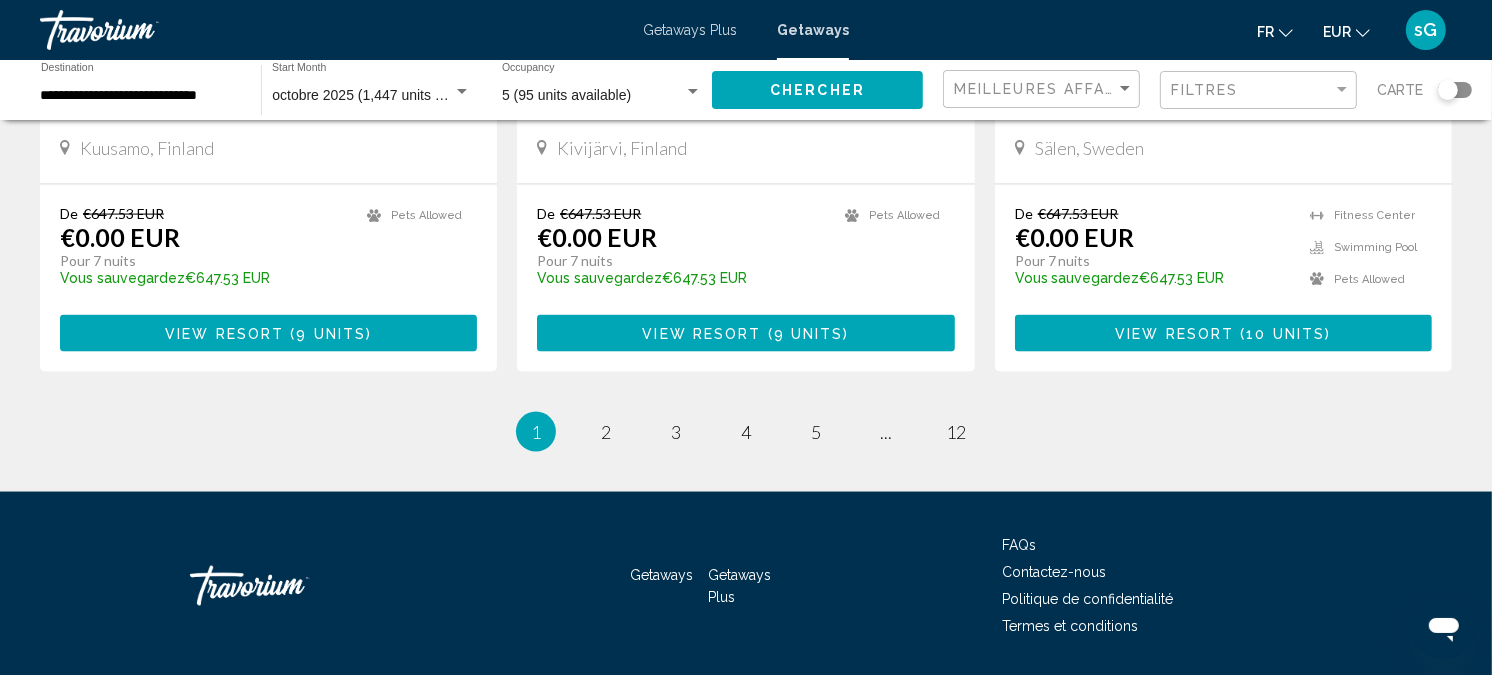 scroll, scrollTop: 2555, scrollLeft: 0, axis: vertical 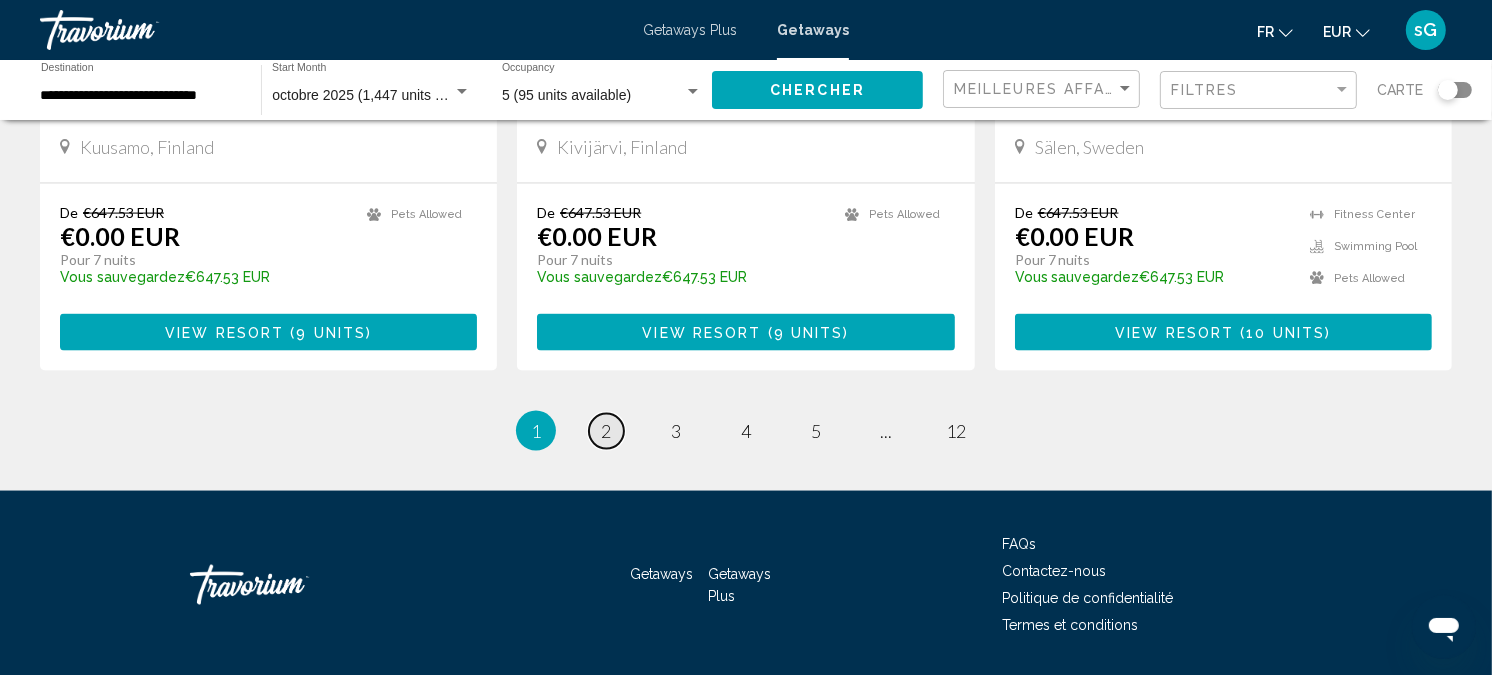 click on "page  2" at bounding box center [606, 431] 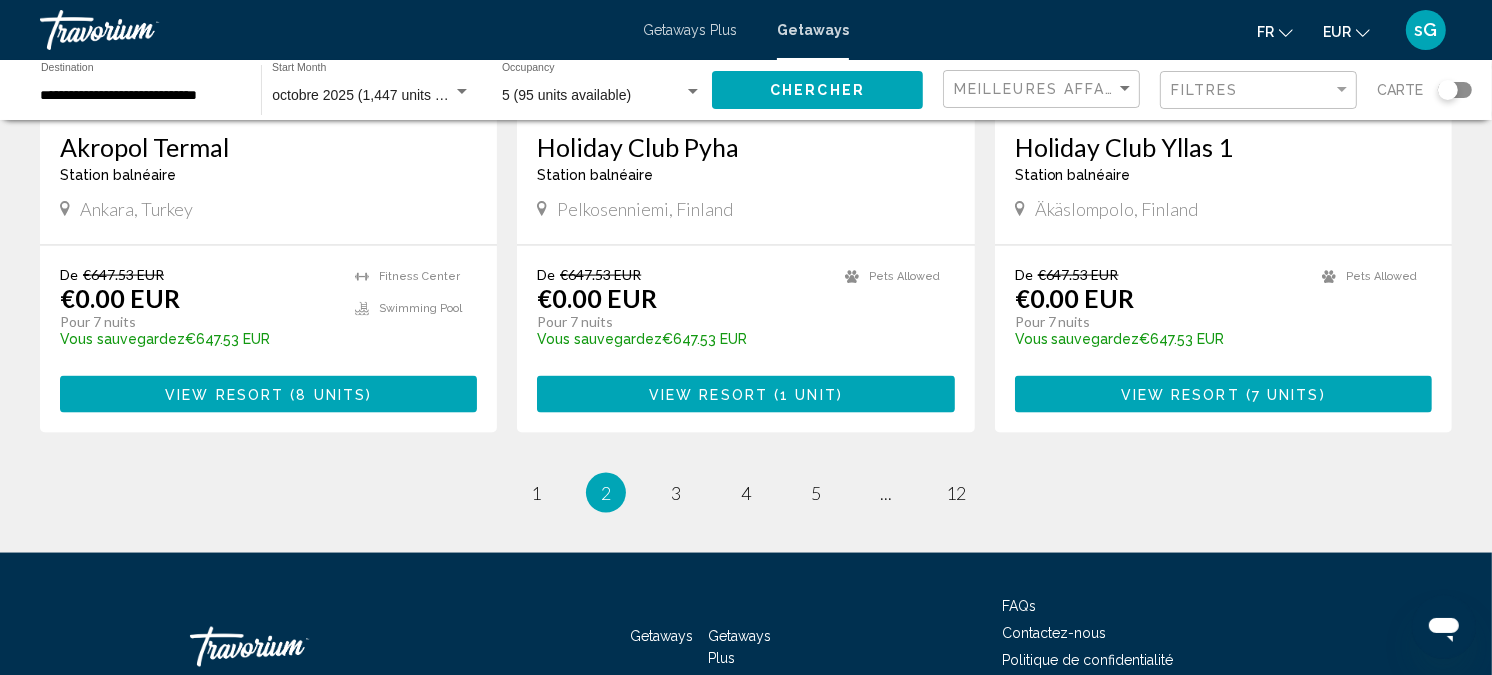 scroll, scrollTop: 2582, scrollLeft: 0, axis: vertical 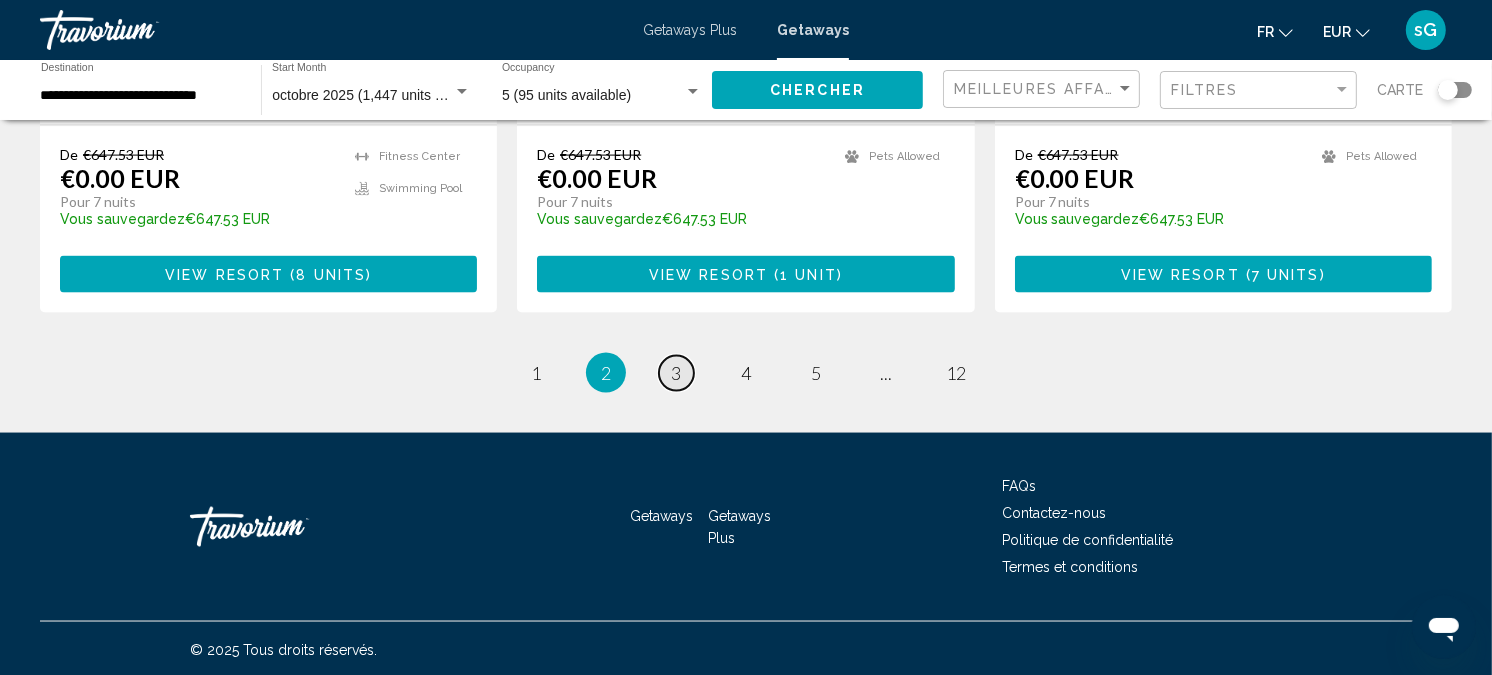 click on "page  3" at bounding box center (676, 373) 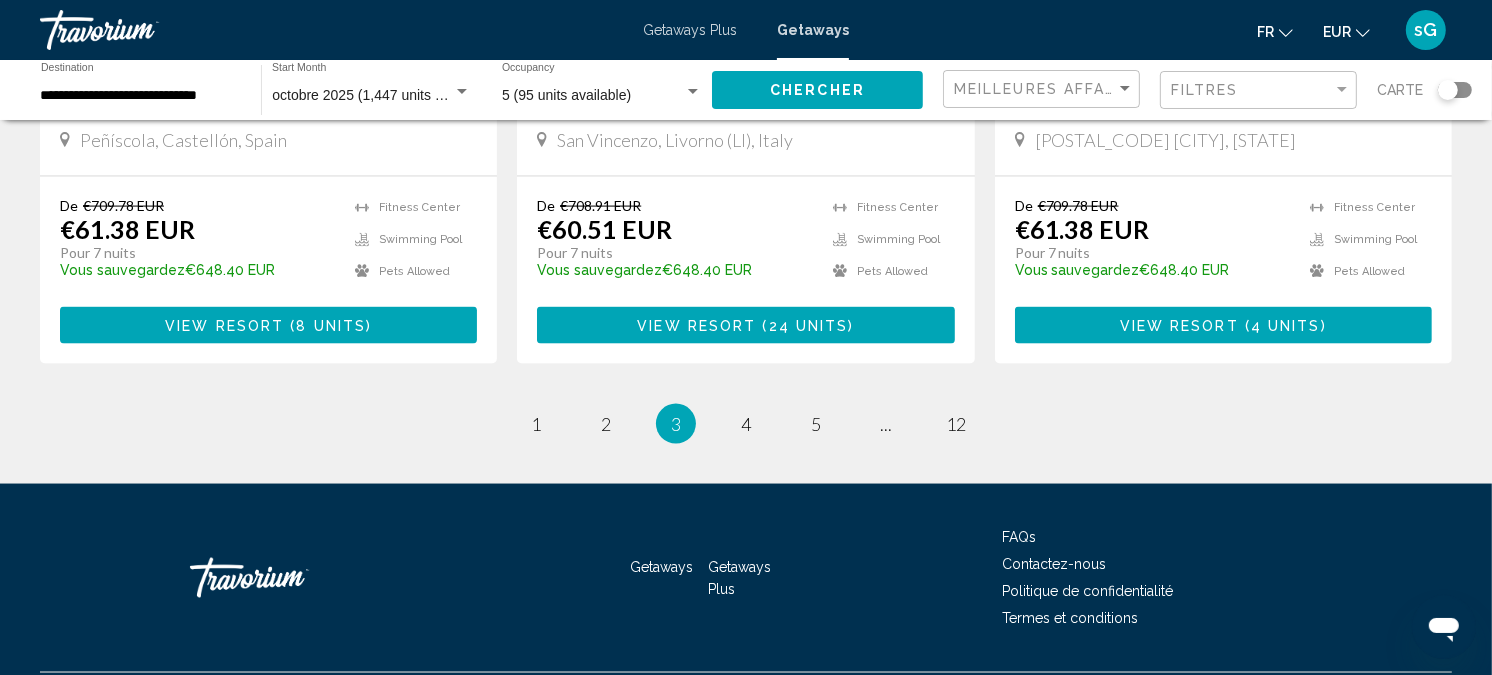 scroll, scrollTop: 2612, scrollLeft: 0, axis: vertical 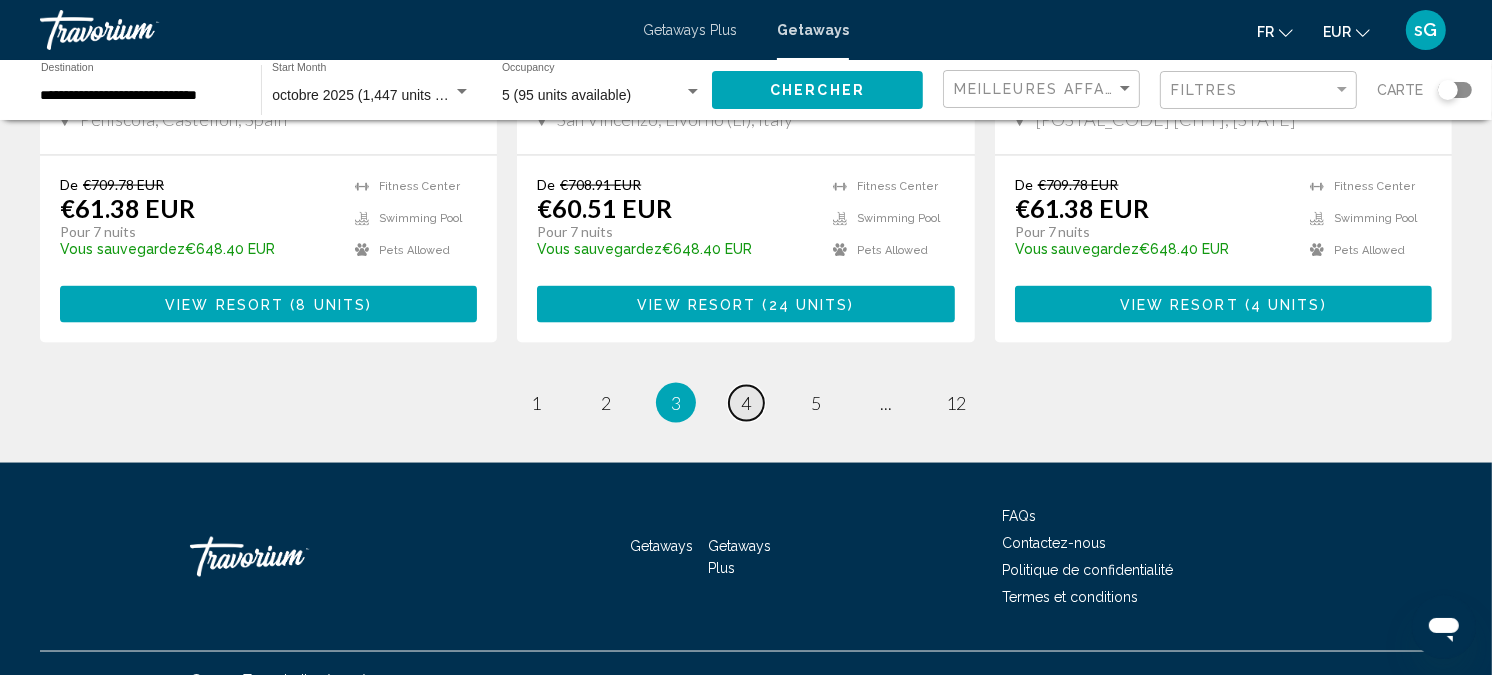click on "page  4" at bounding box center [746, 403] 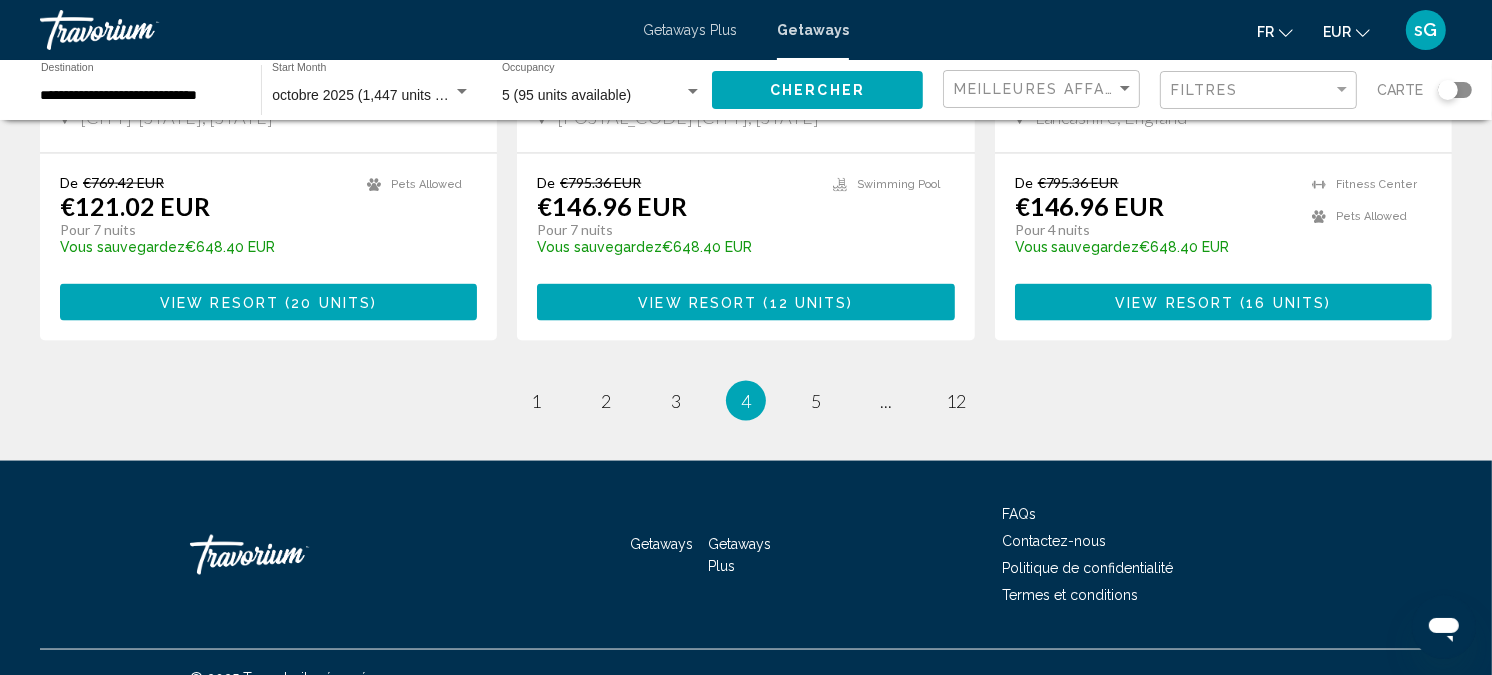 scroll, scrollTop: 2555, scrollLeft: 0, axis: vertical 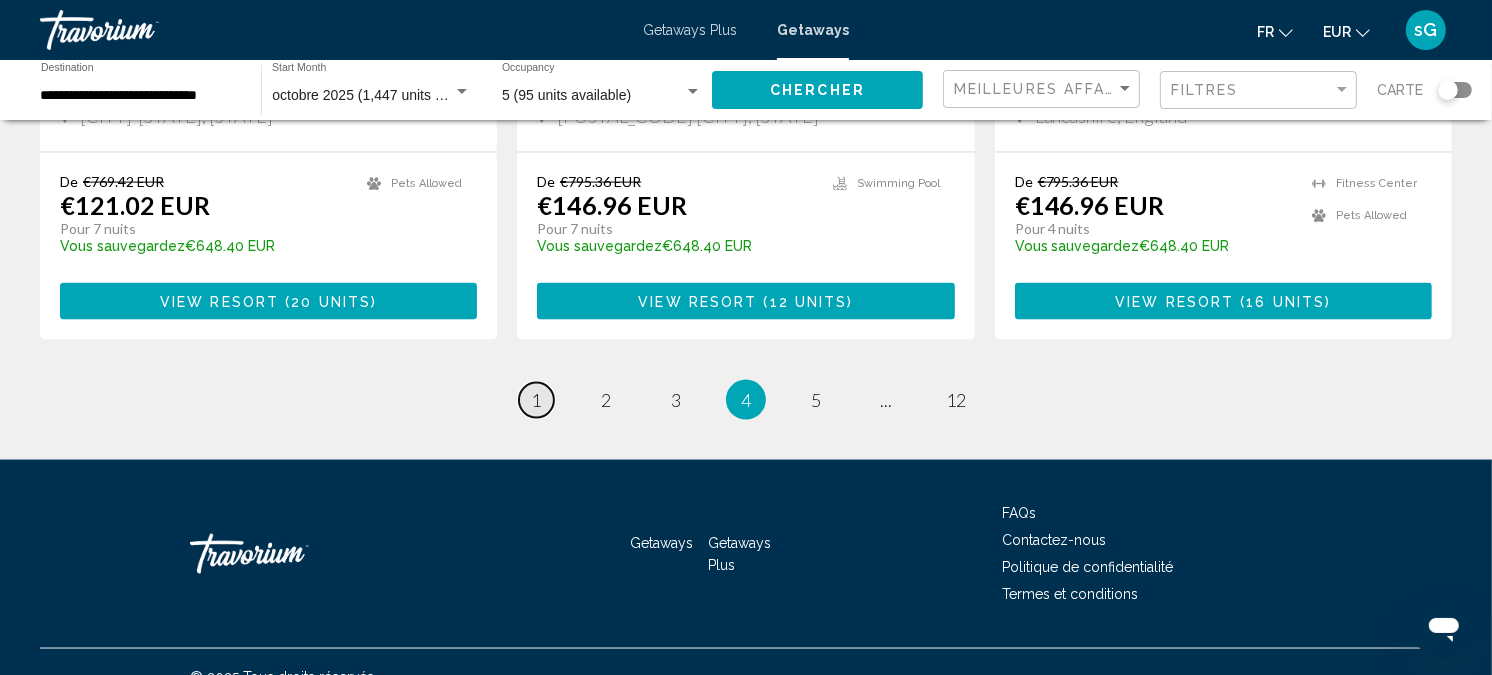 click on "1" at bounding box center (536, 400) 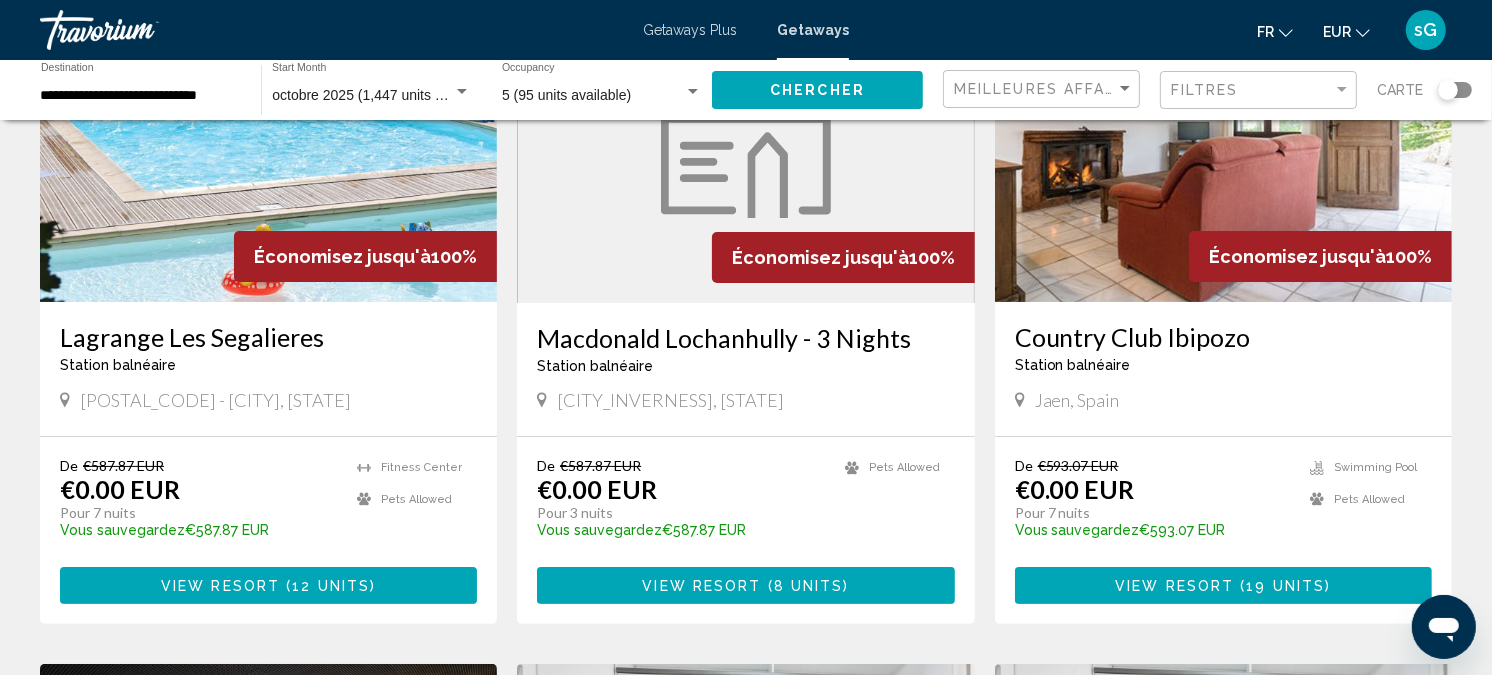 scroll, scrollTop: 222, scrollLeft: 0, axis: vertical 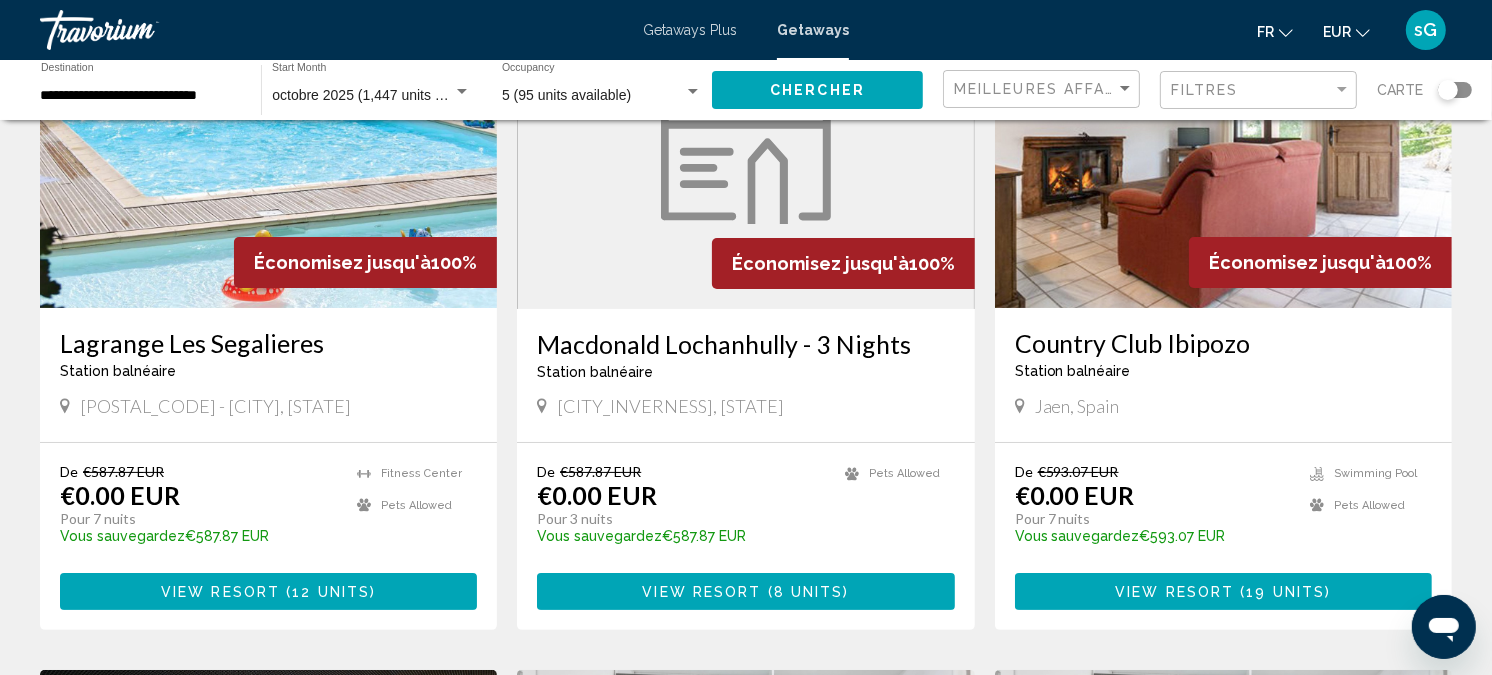 click on "View Resort    ( 8 units )" at bounding box center (745, 591) 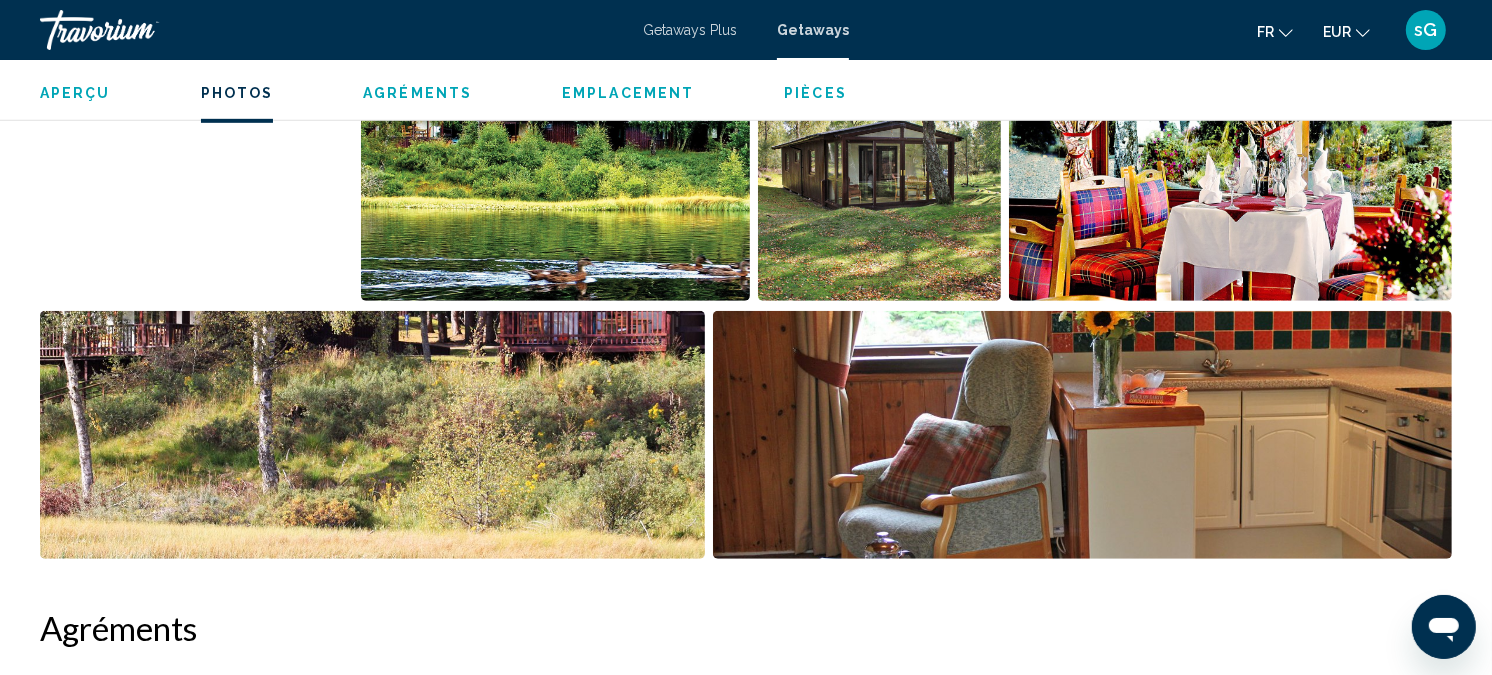 scroll, scrollTop: 1022, scrollLeft: 0, axis: vertical 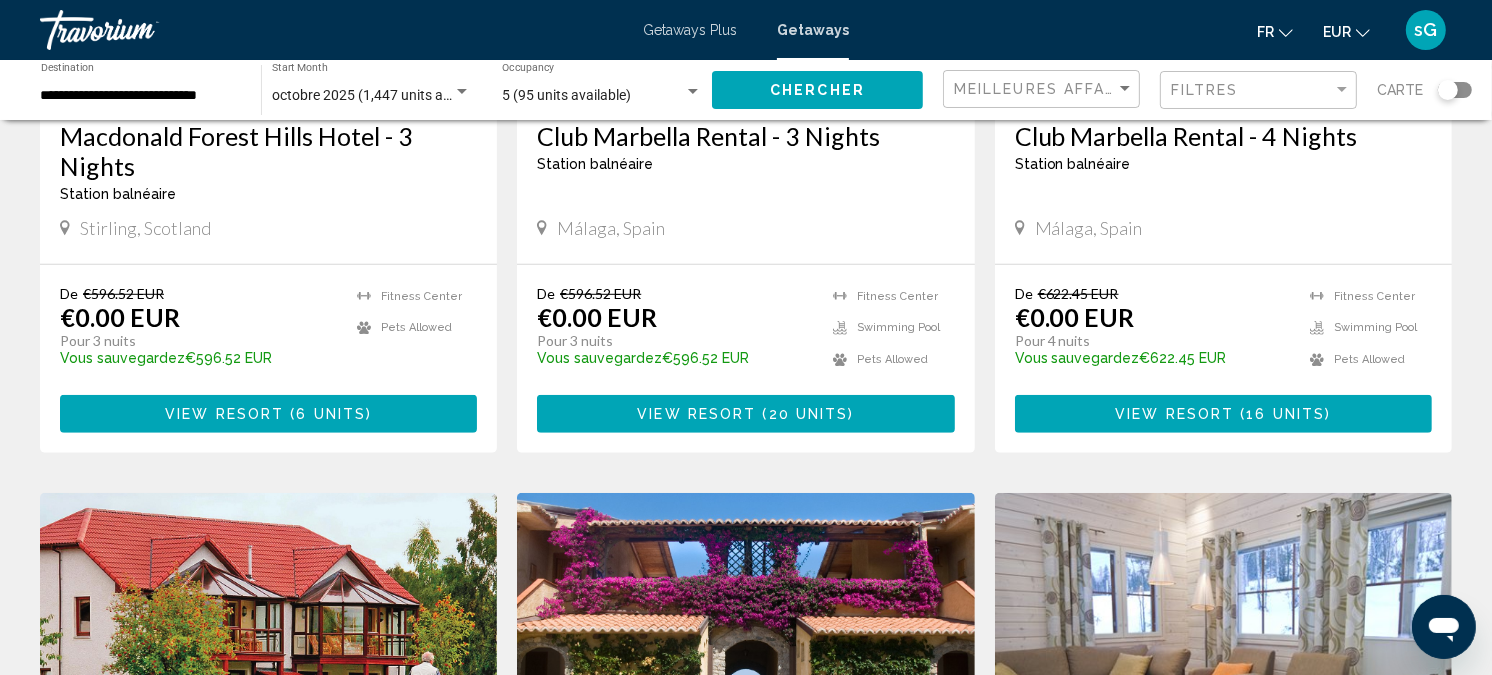 click on "View Resort" at bounding box center [224, 415] 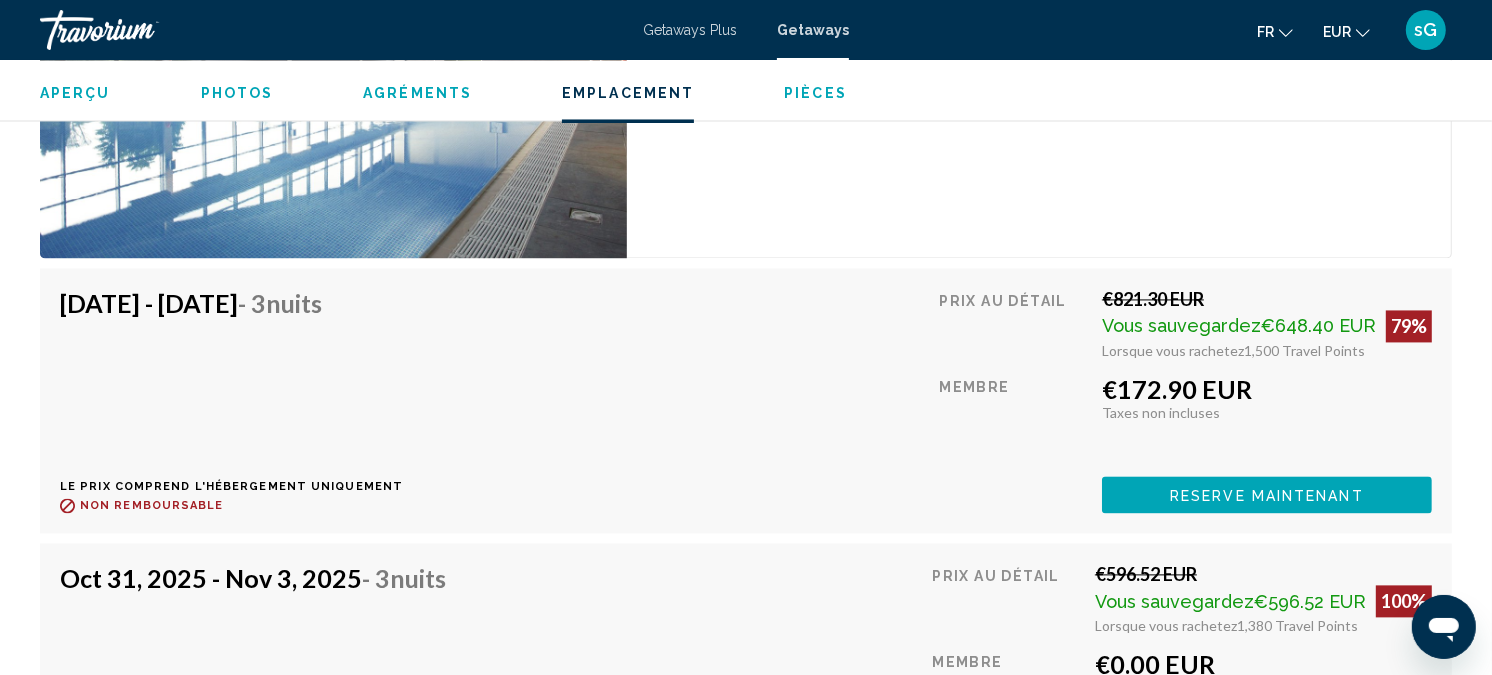 scroll, scrollTop: 3800, scrollLeft: 0, axis: vertical 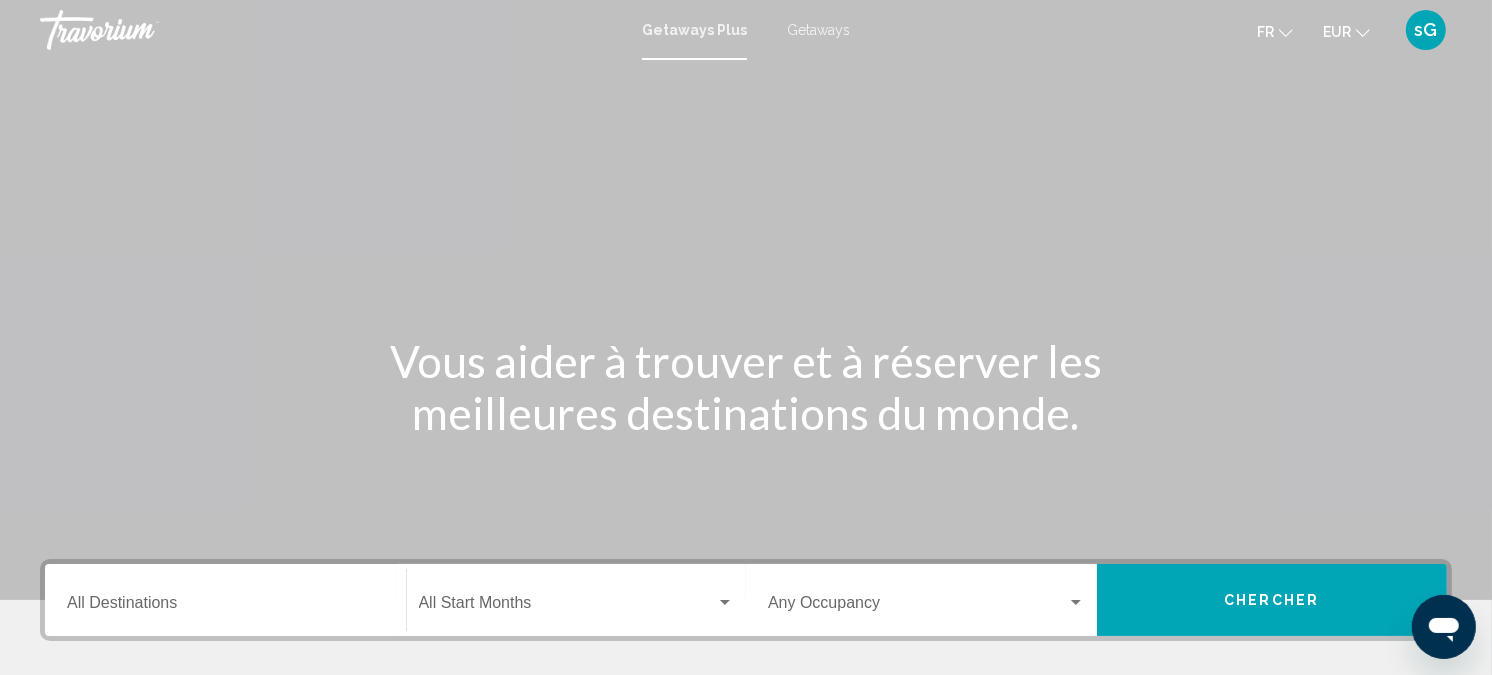 click on "Getaways" at bounding box center [818, 30] 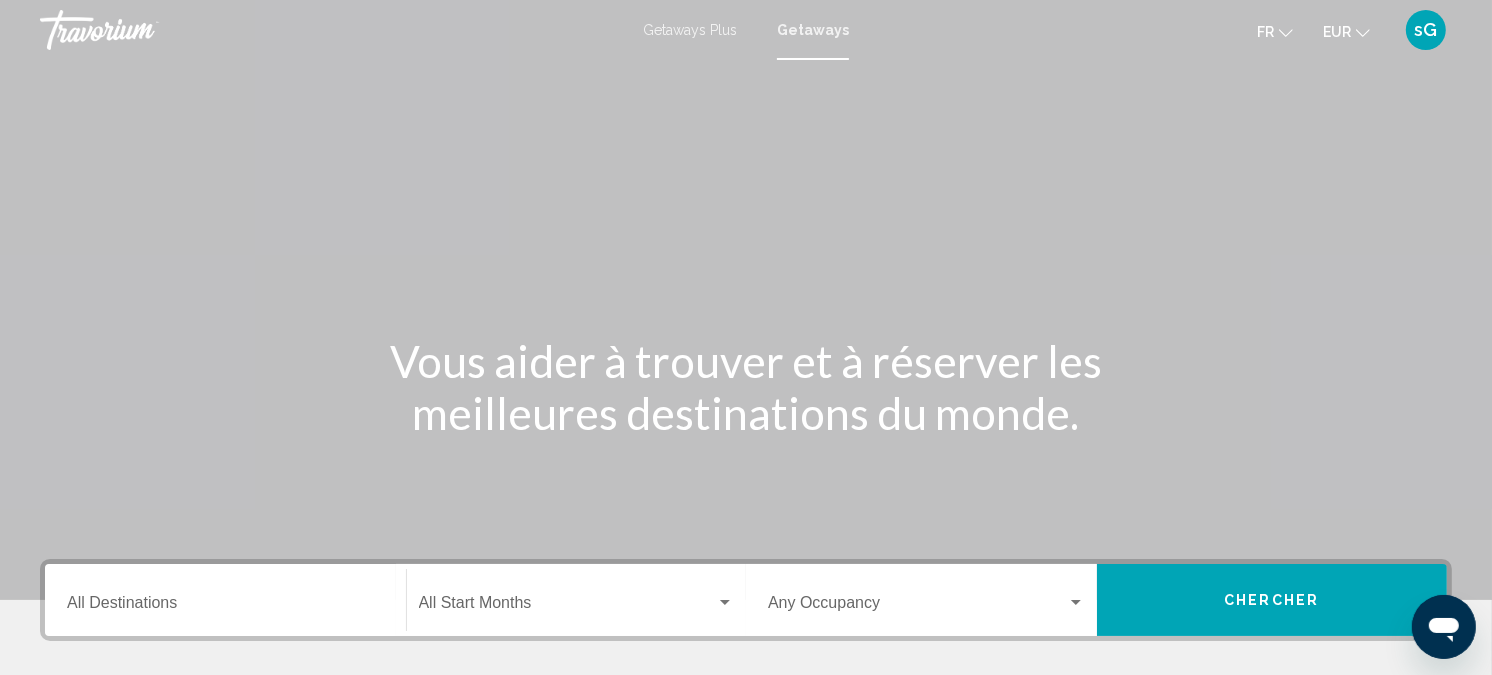 scroll, scrollTop: 410, scrollLeft: 0, axis: vertical 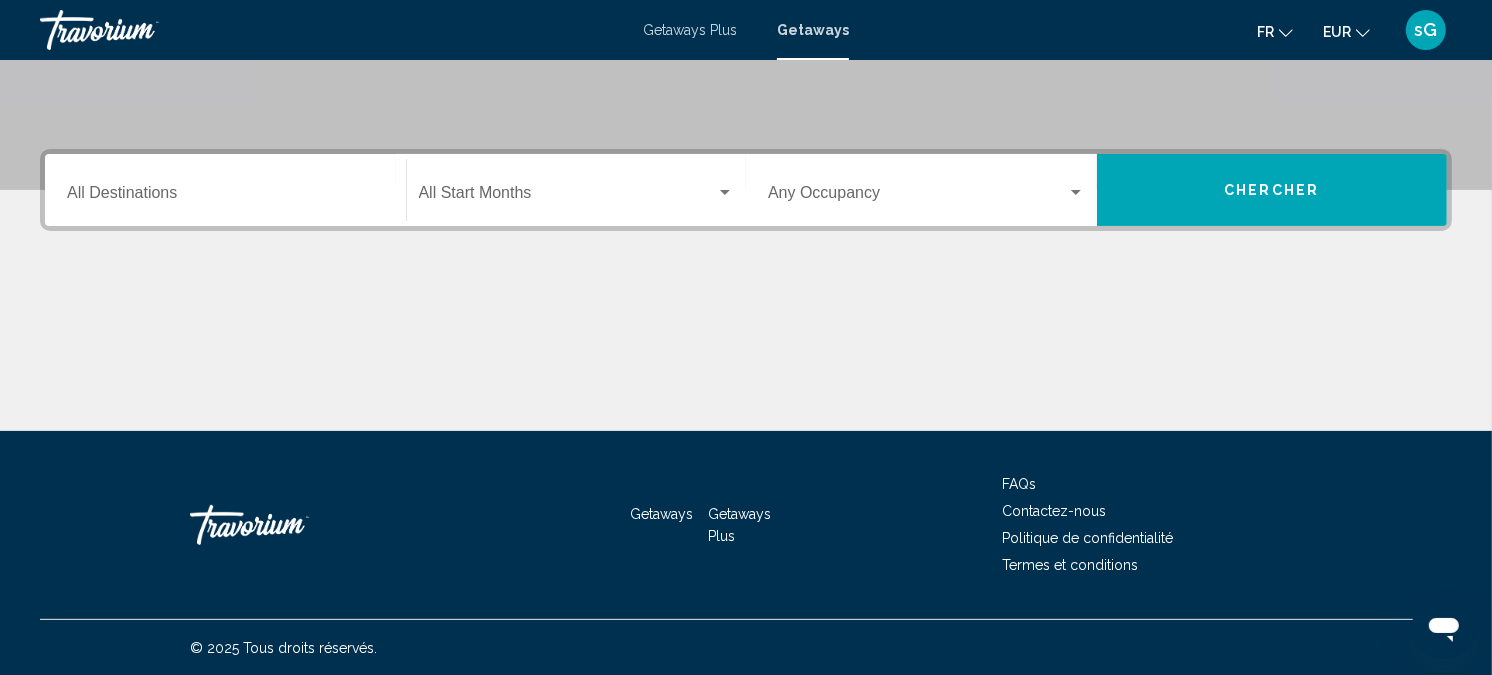 click on "Destination All Destinations" at bounding box center [225, 197] 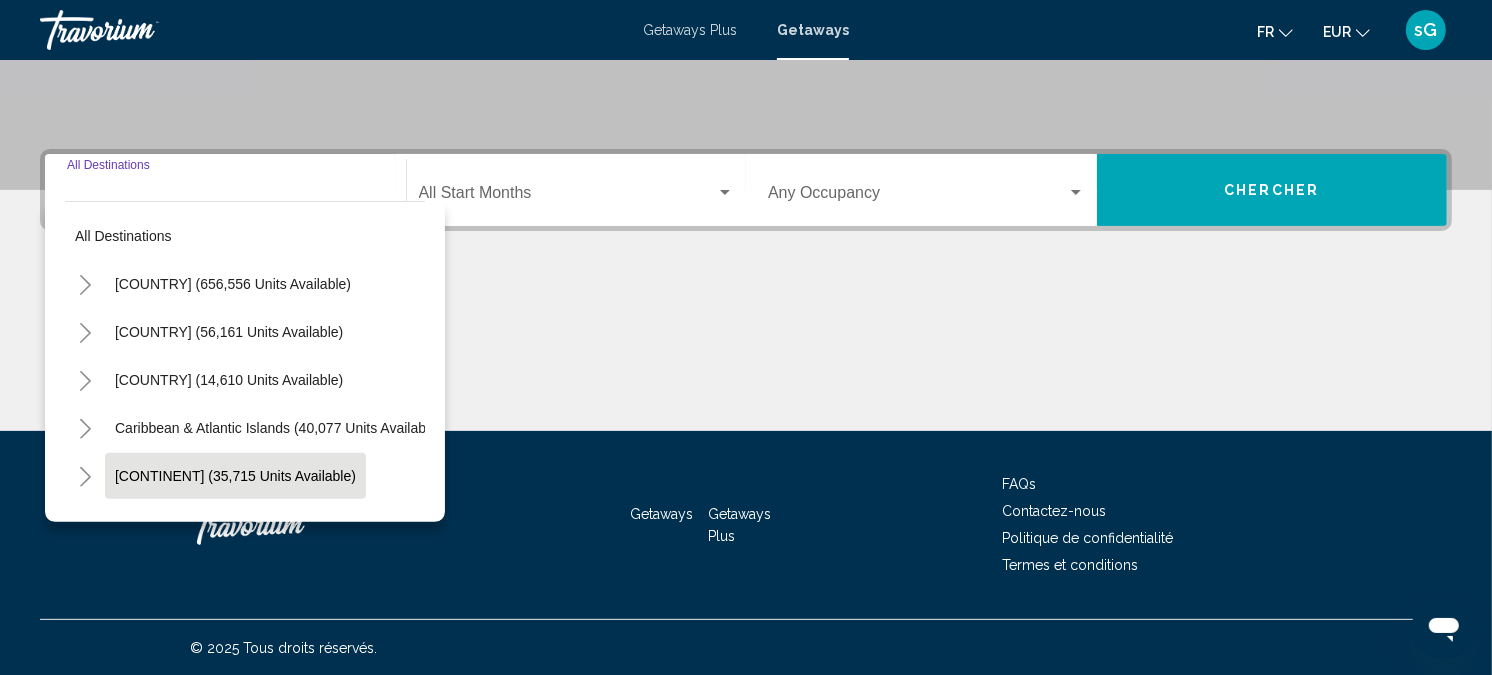 click on "Europe (35,715 units available)" at bounding box center [214, 524] 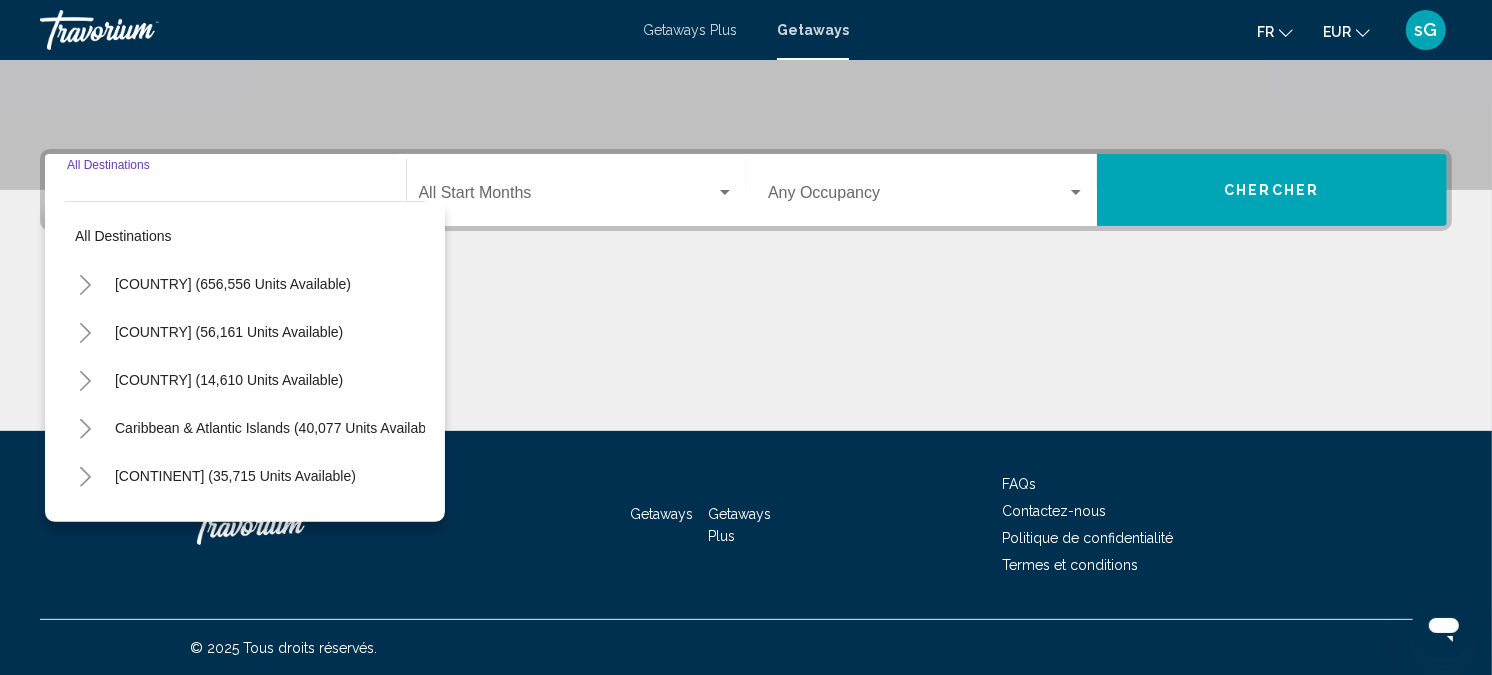 type on "**********" 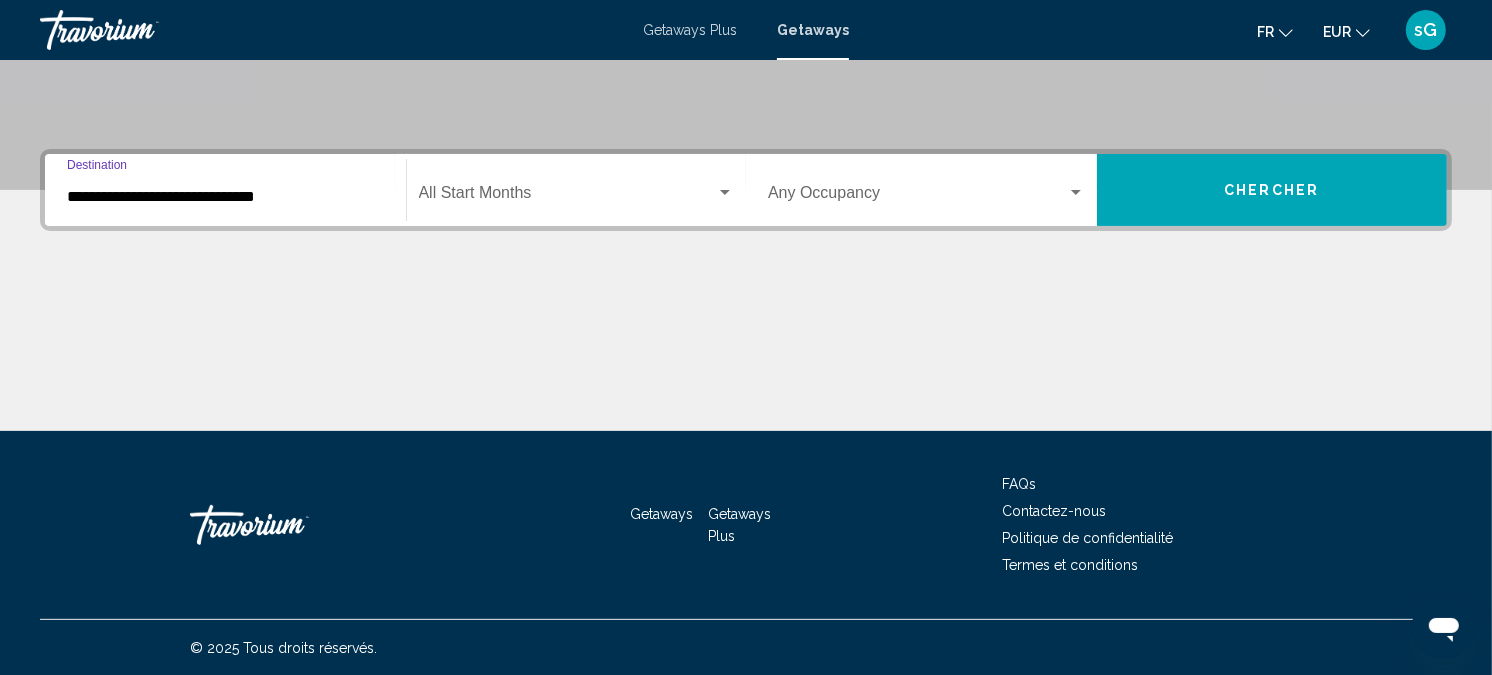 click on "Start Month All Start Months" 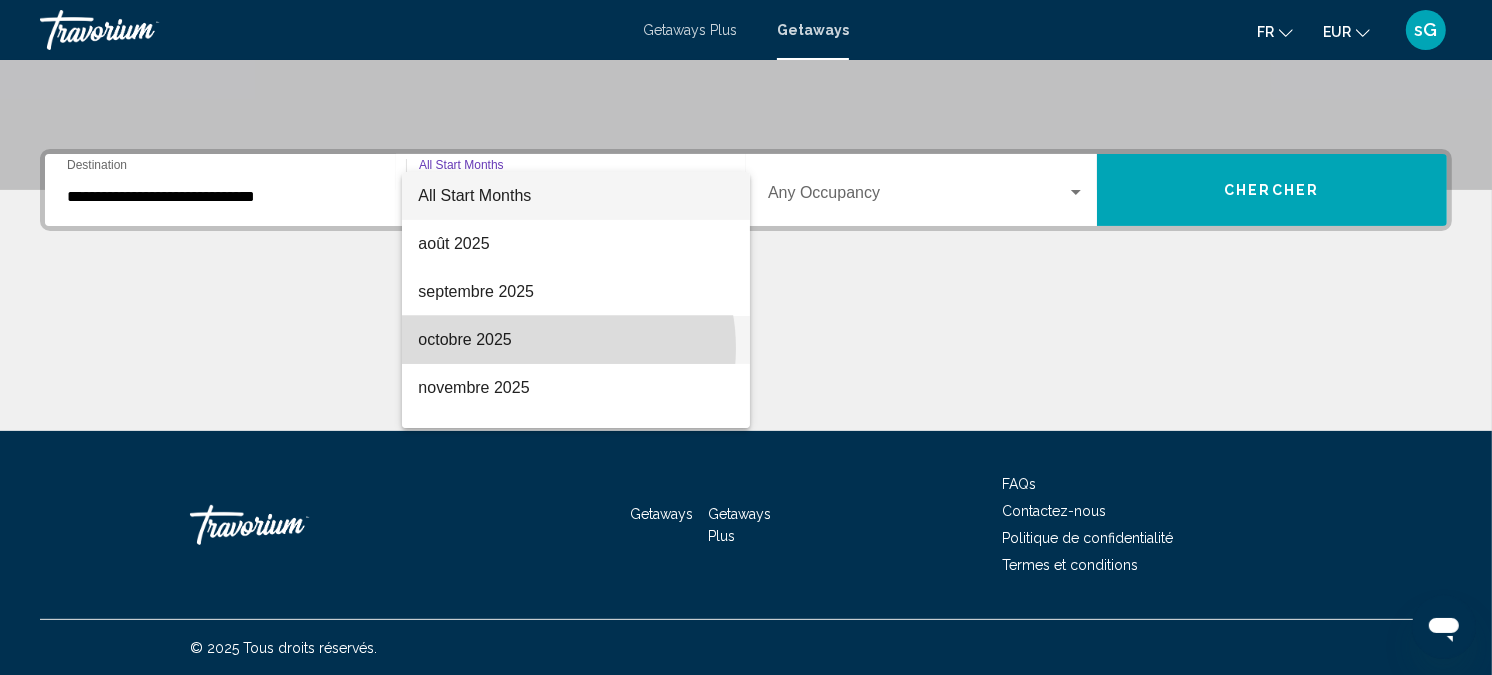 drag, startPoint x: 537, startPoint y: 348, endPoint x: 603, endPoint y: 276, distance: 97.67292 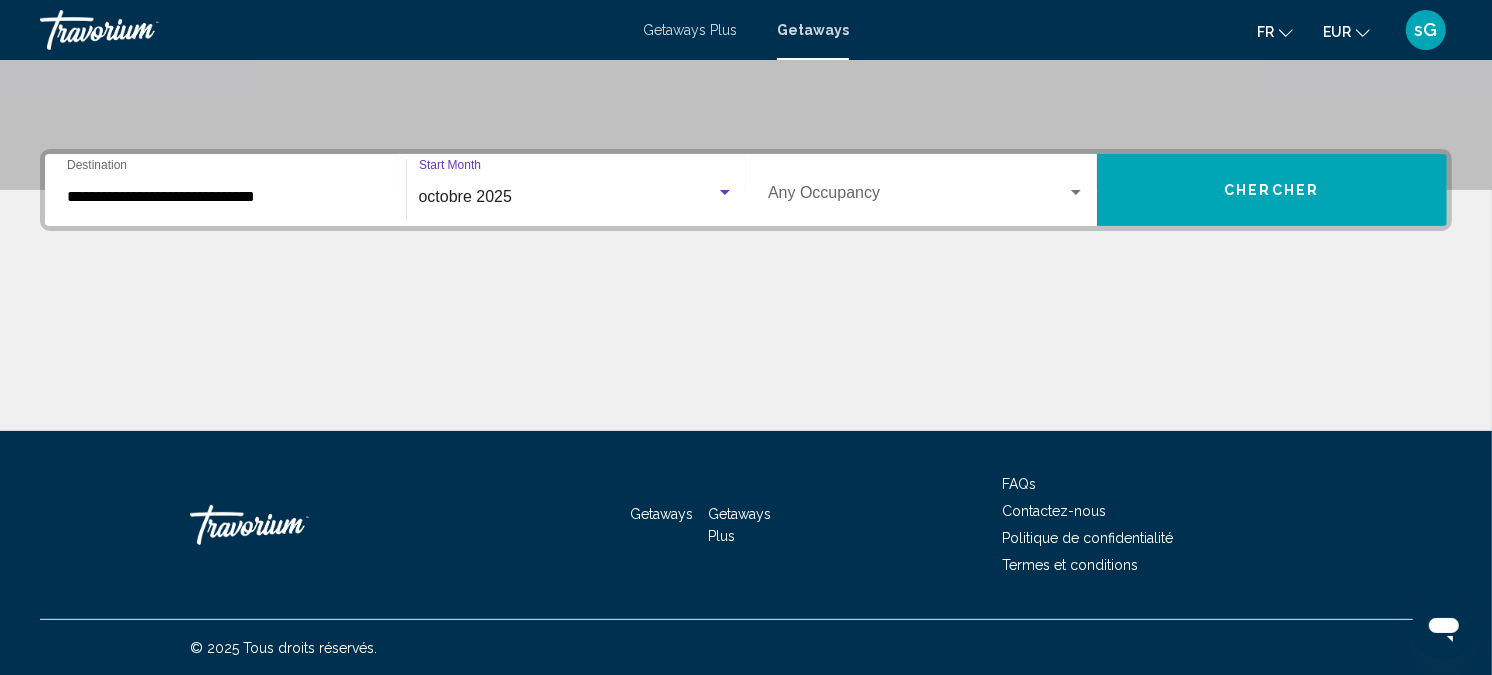 click at bounding box center [917, 197] 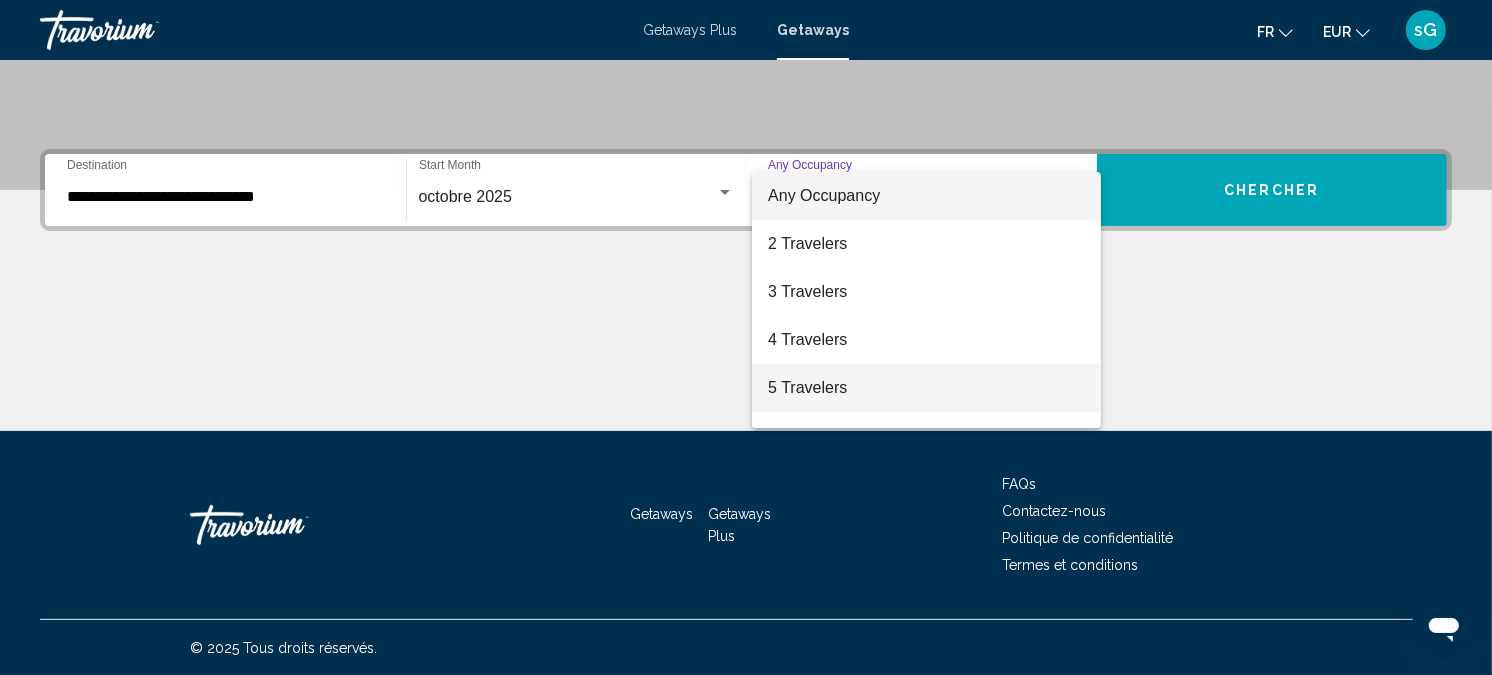 click on "5 Travelers" at bounding box center (926, 388) 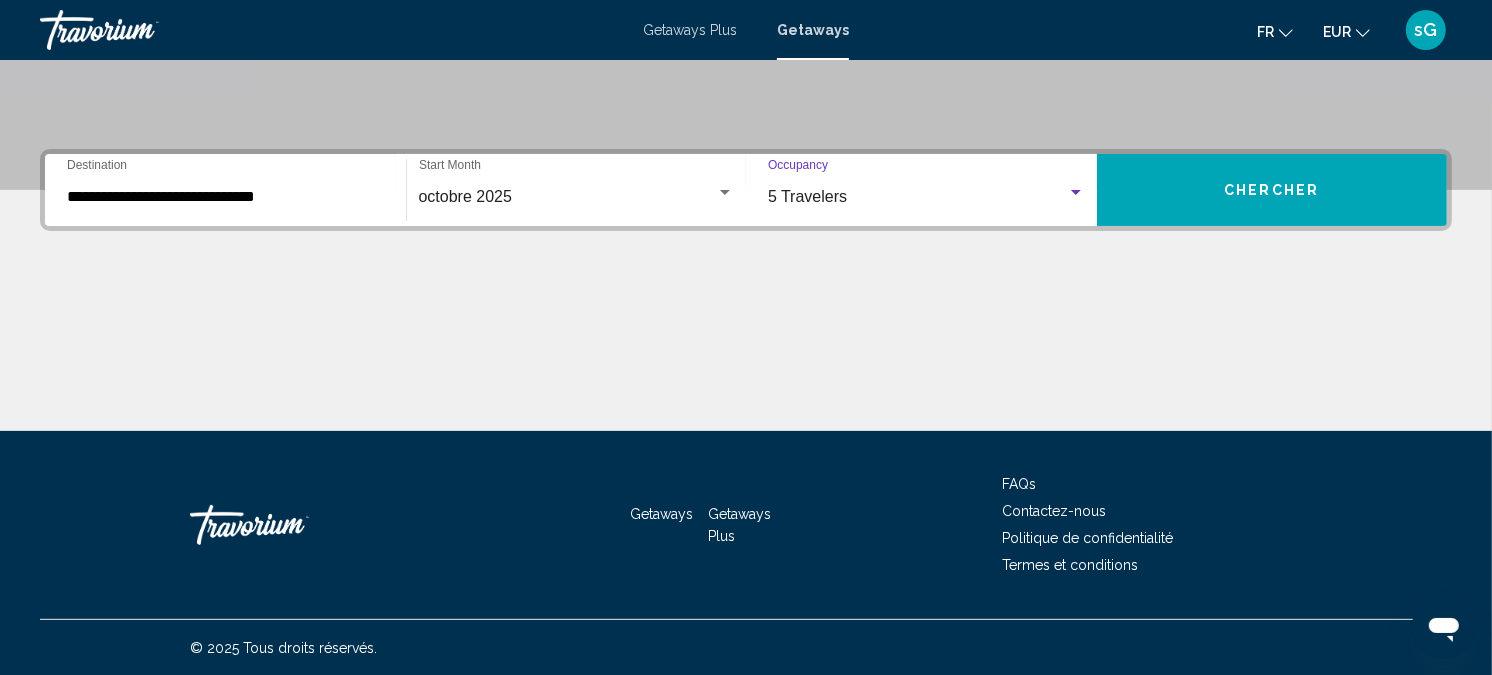 click on "Chercher" at bounding box center (1272, 190) 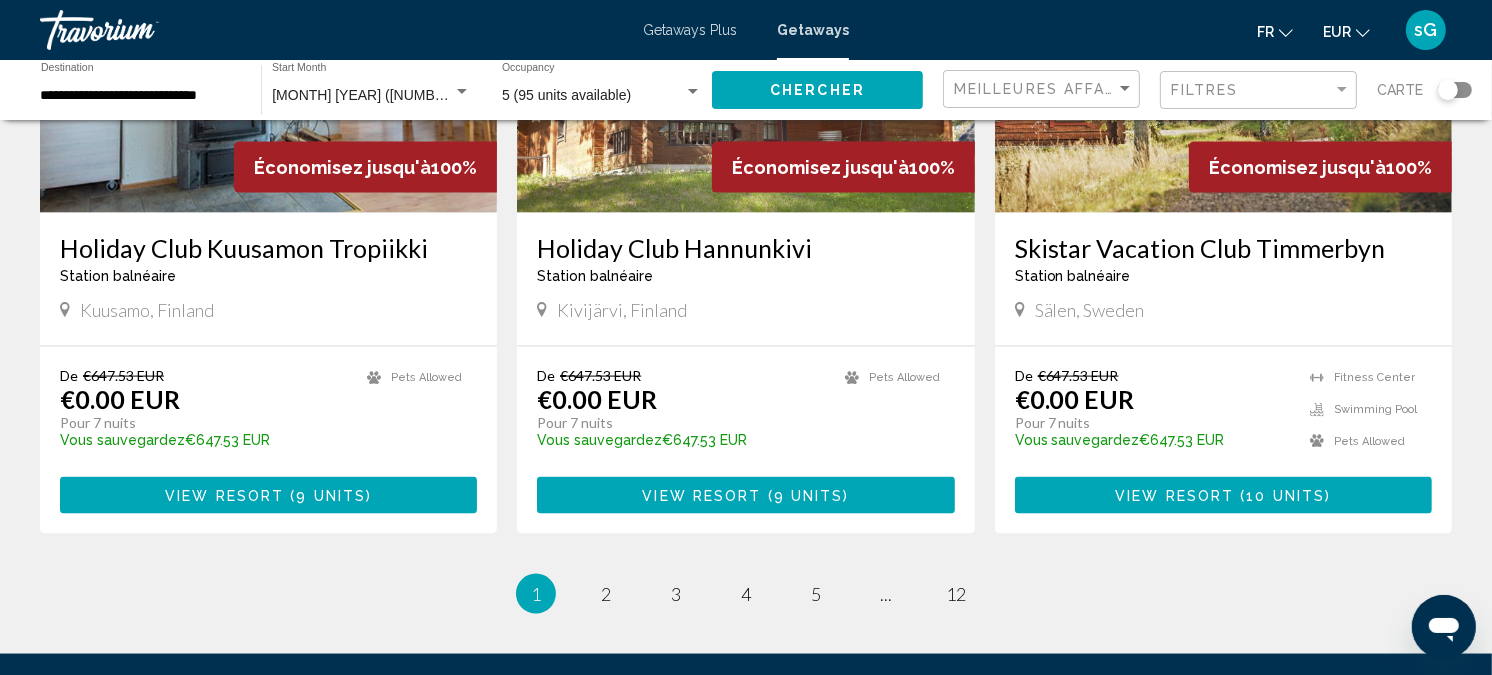 scroll, scrollTop: 2444, scrollLeft: 0, axis: vertical 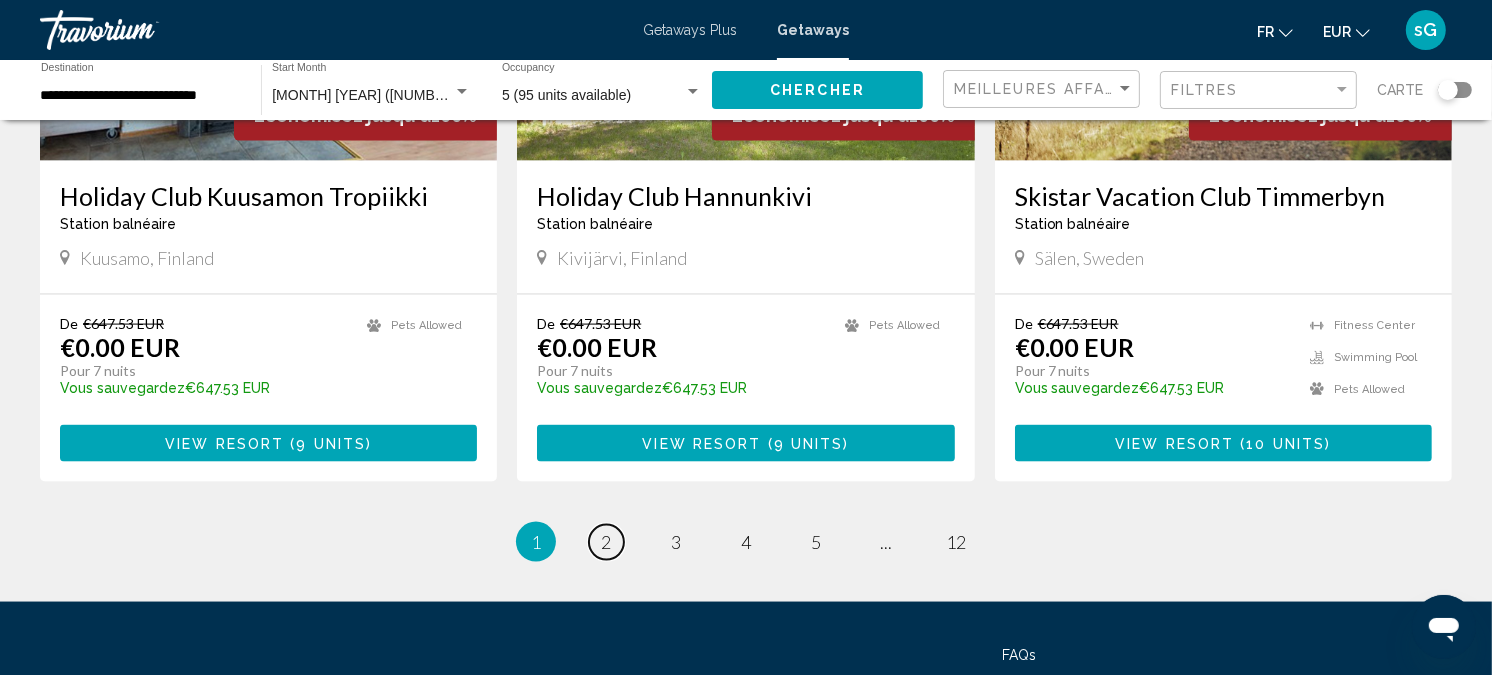click on "2" at bounding box center [606, 542] 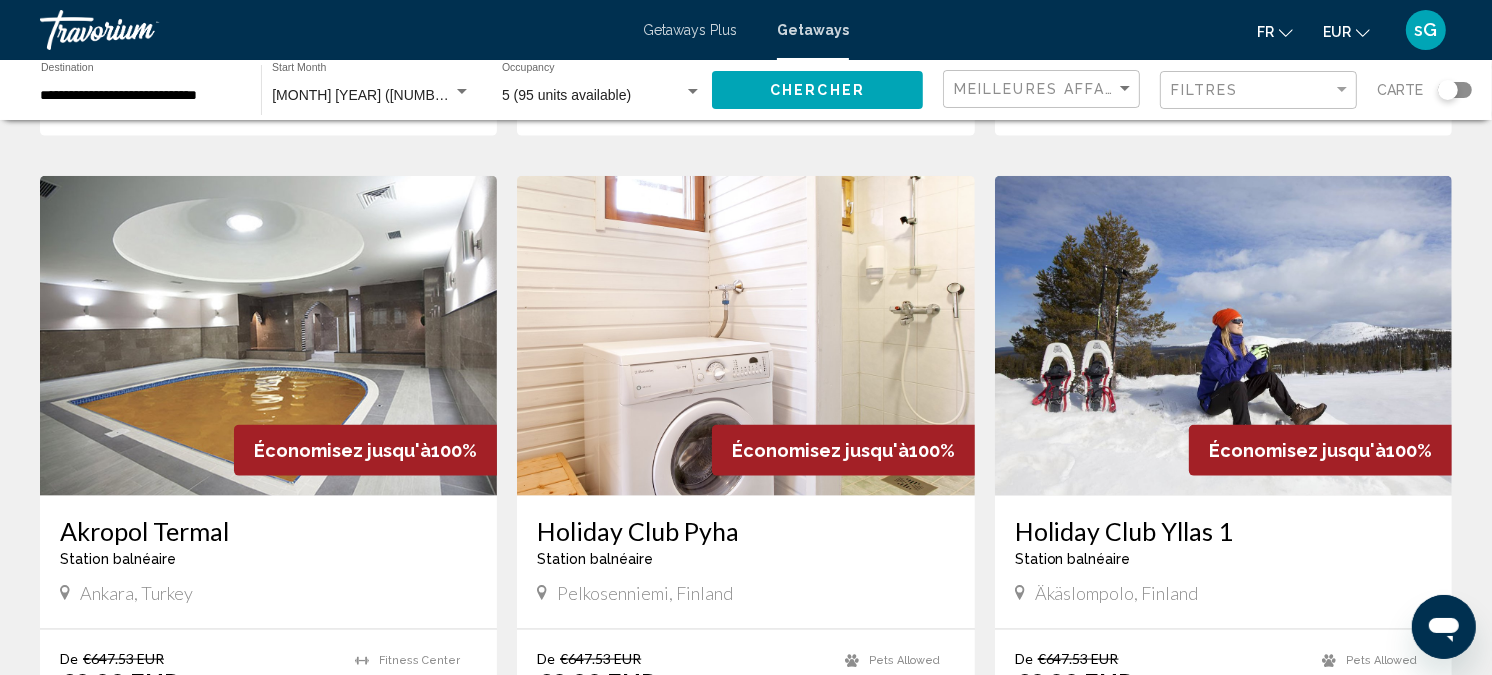 scroll, scrollTop: 2333, scrollLeft: 0, axis: vertical 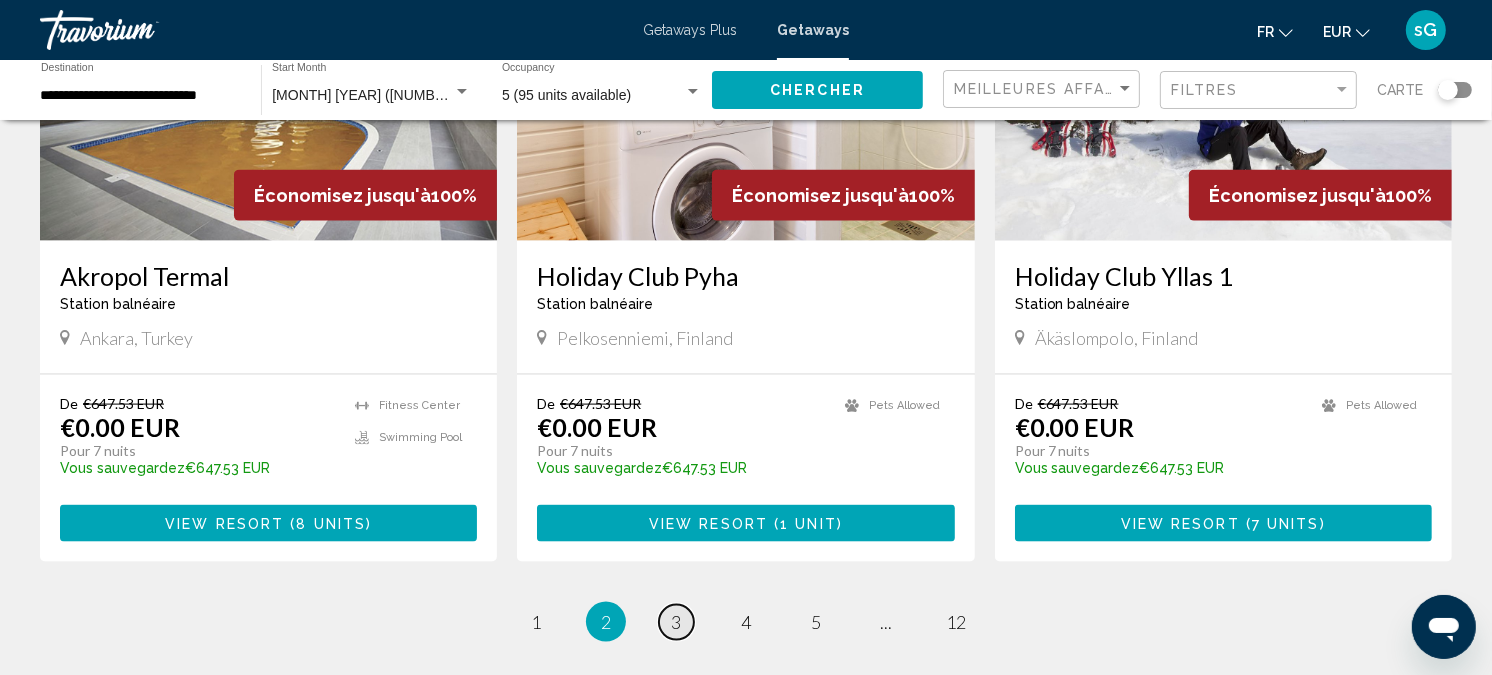 click on "page  3" at bounding box center [676, 622] 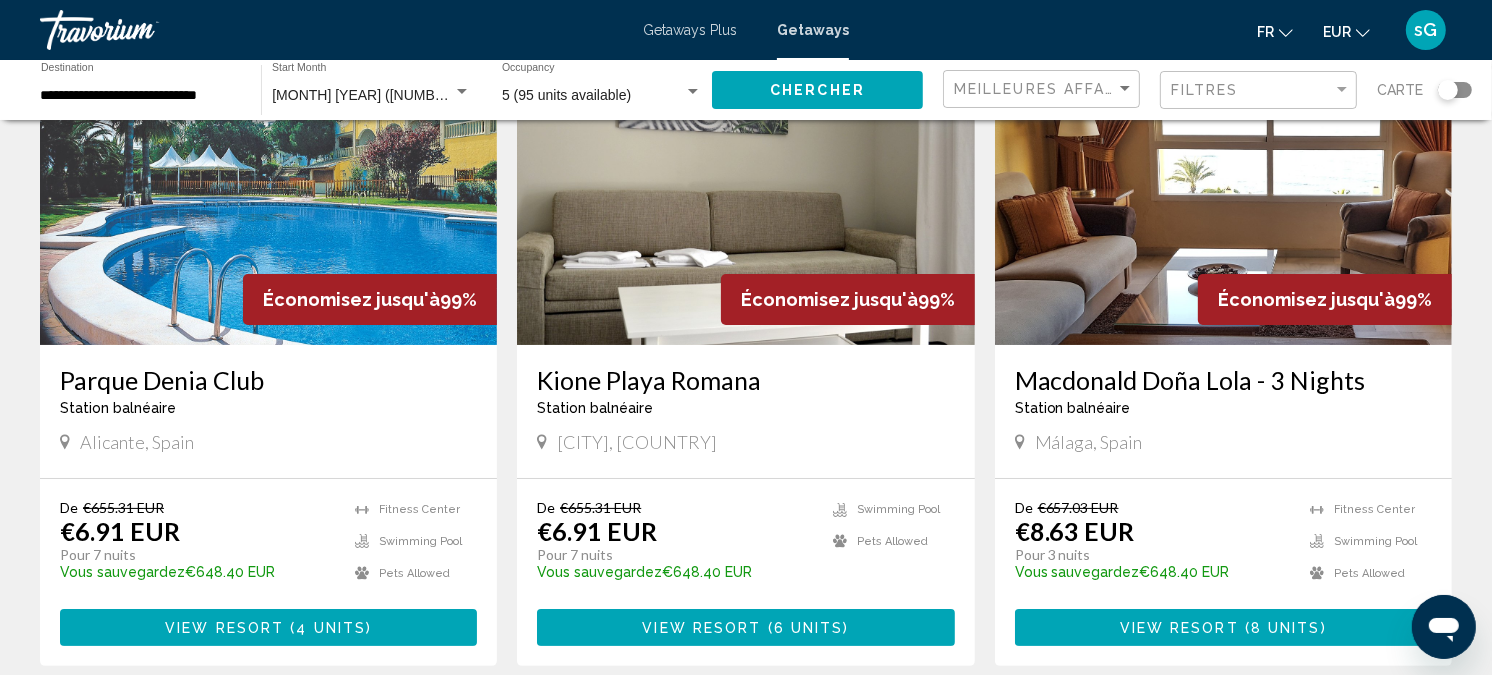 scroll, scrollTop: 222, scrollLeft: 0, axis: vertical 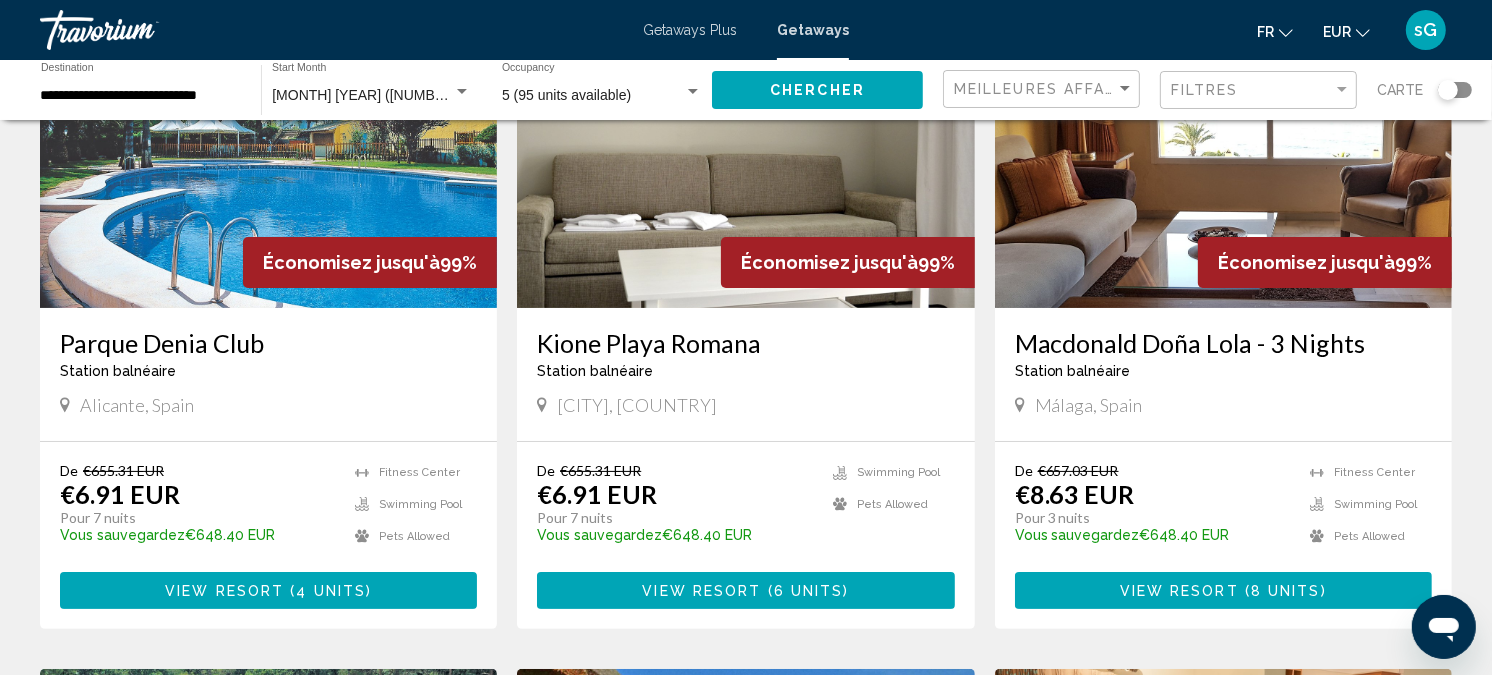 drag, startPoint x: 181, startPoint y: 347, endPoint x: 236, endPoint y: 594, distance: 253.04941 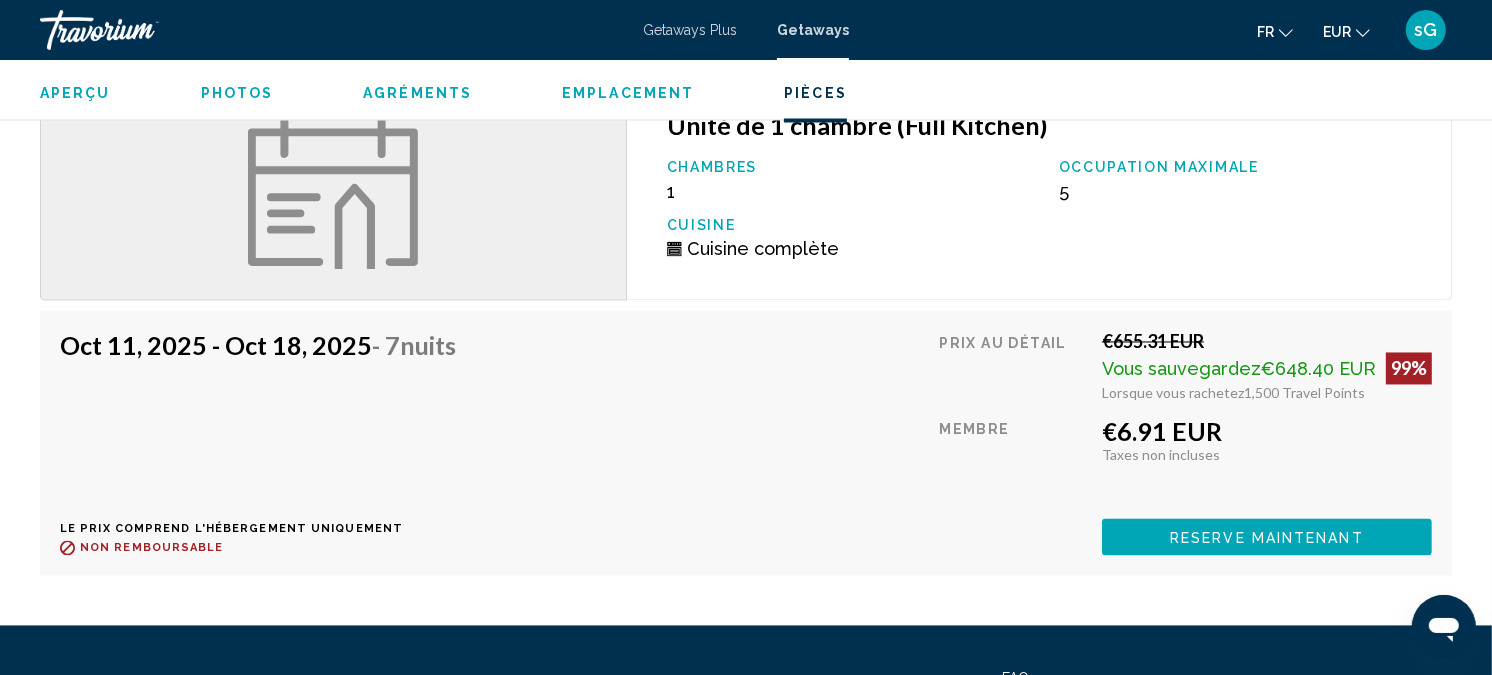 scroll, scrollTop: 3303, scrollLeft: 0, axis: vertical 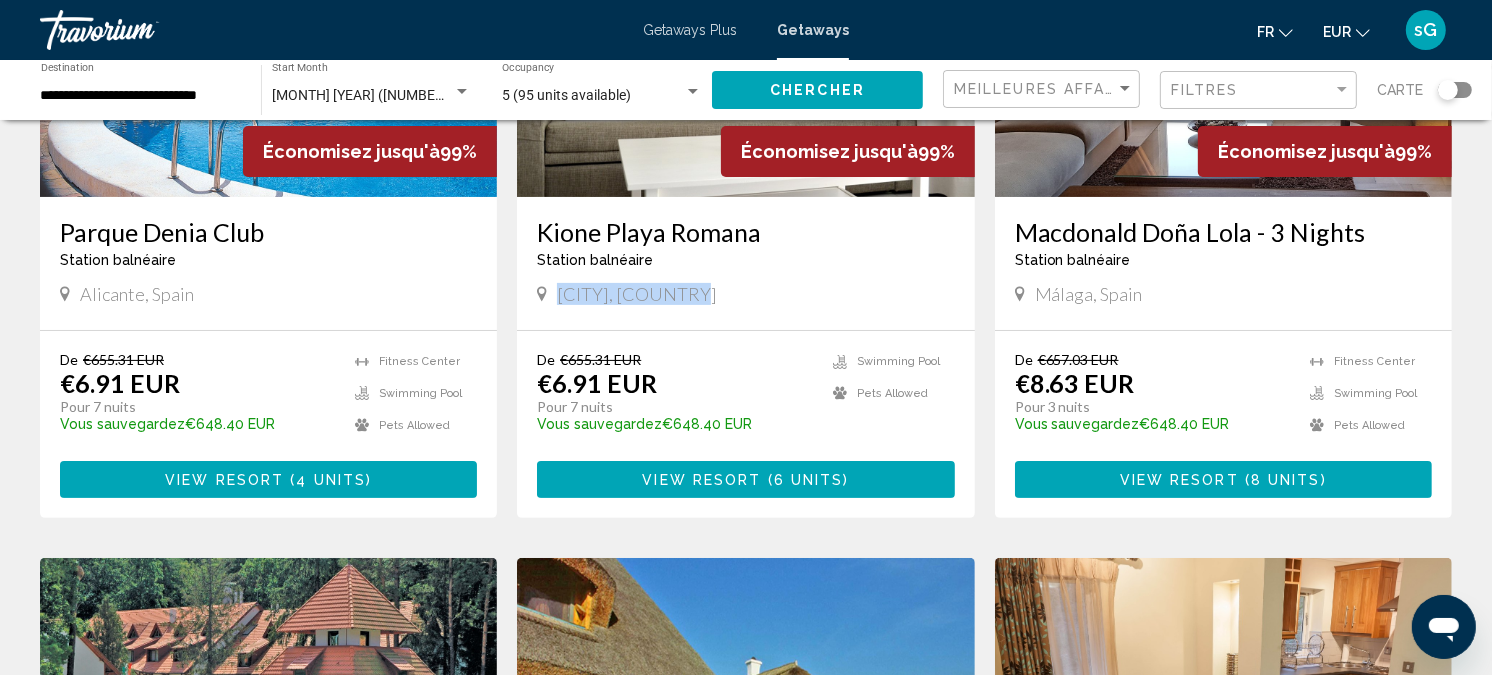 drag, startPoint x: 555, startPoint y: 290, endPoint x: 700, endPoint y: 295, distance: 145.08618 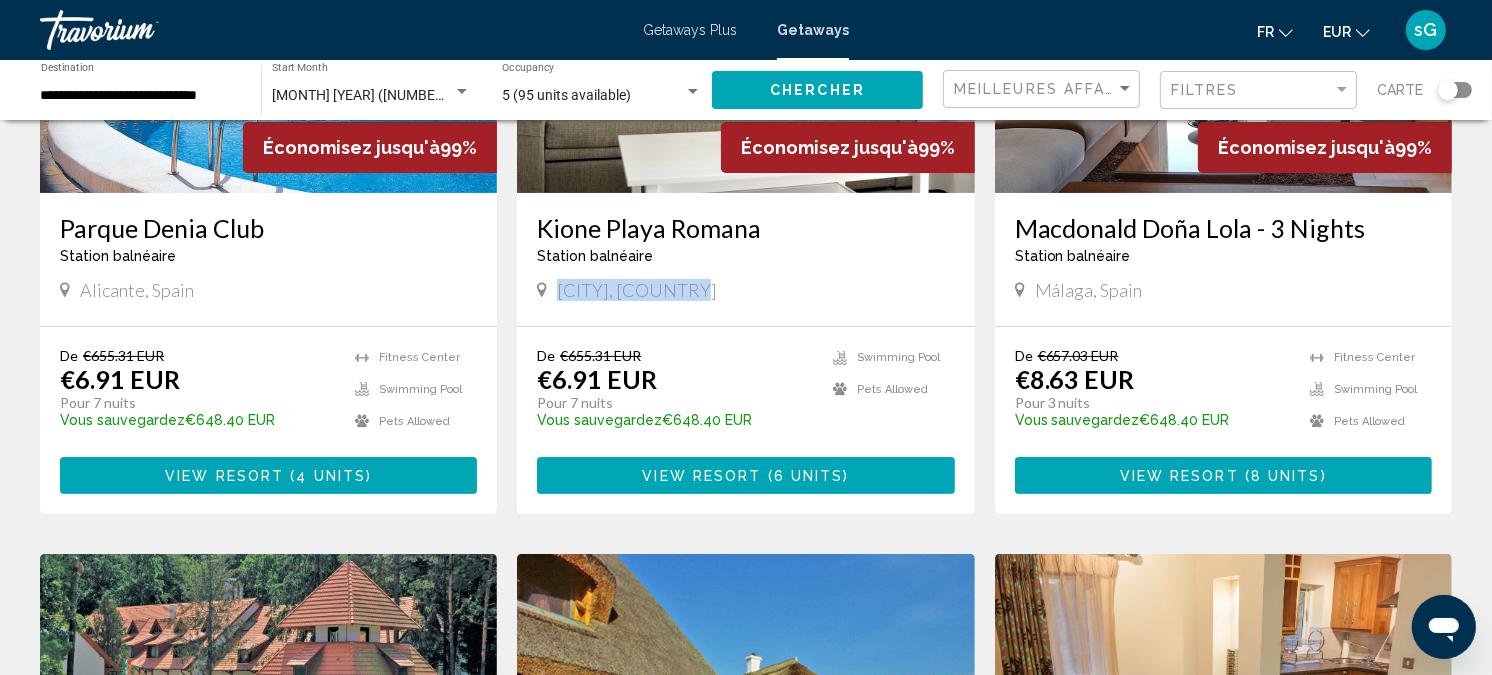 scroll, scrollTop: 333, scrollLeft: 0, axis: vertical 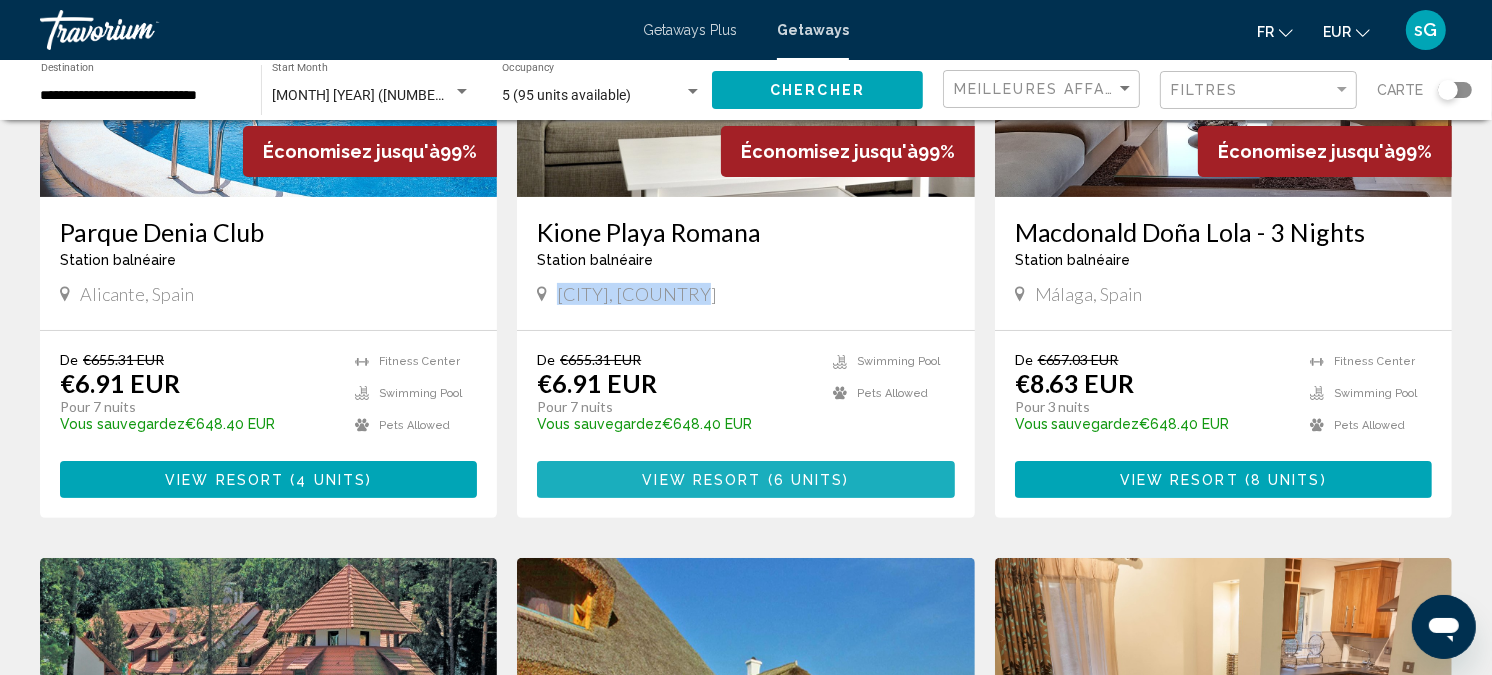 click on "View Resort" at bounding box center [701, 480] 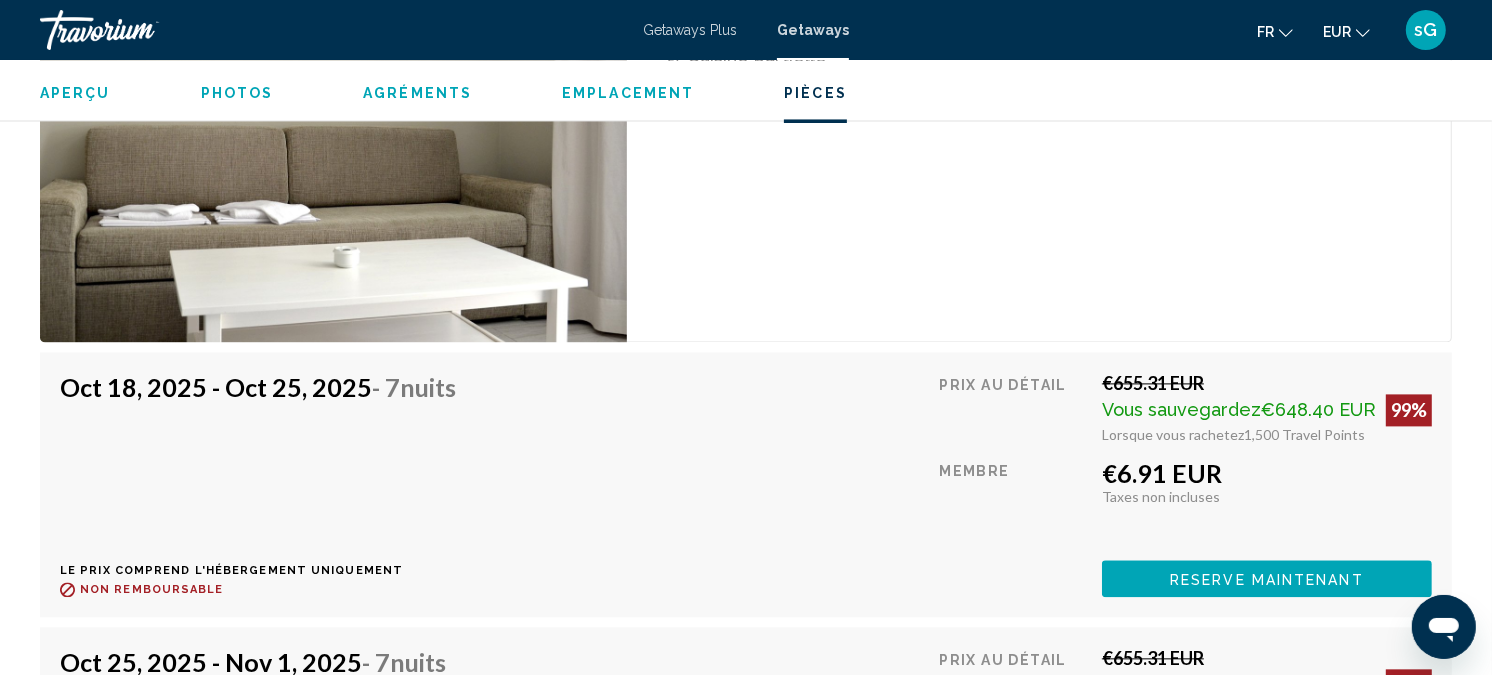 scroll, scrollTop: 3628, scrollLeft: 0, axis: vertical 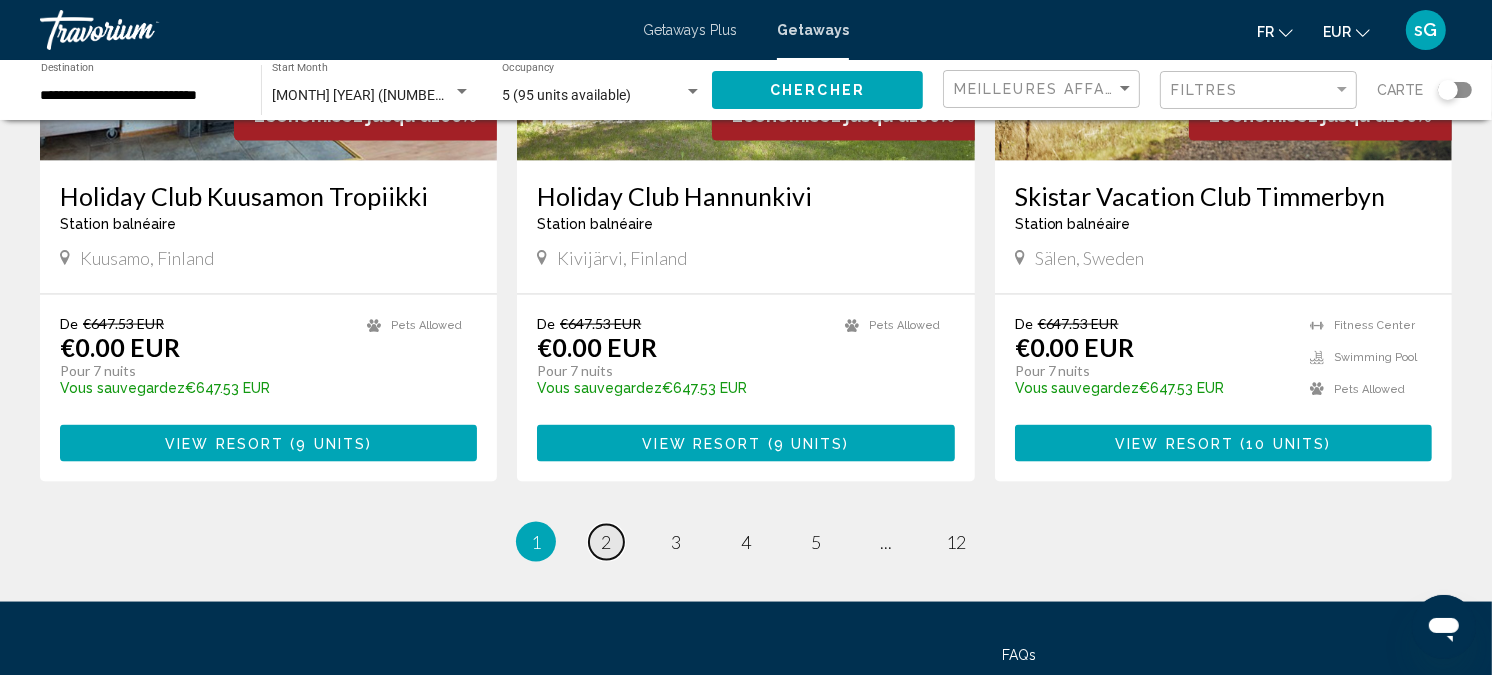 click on "2" at bounding box center [606, 542] 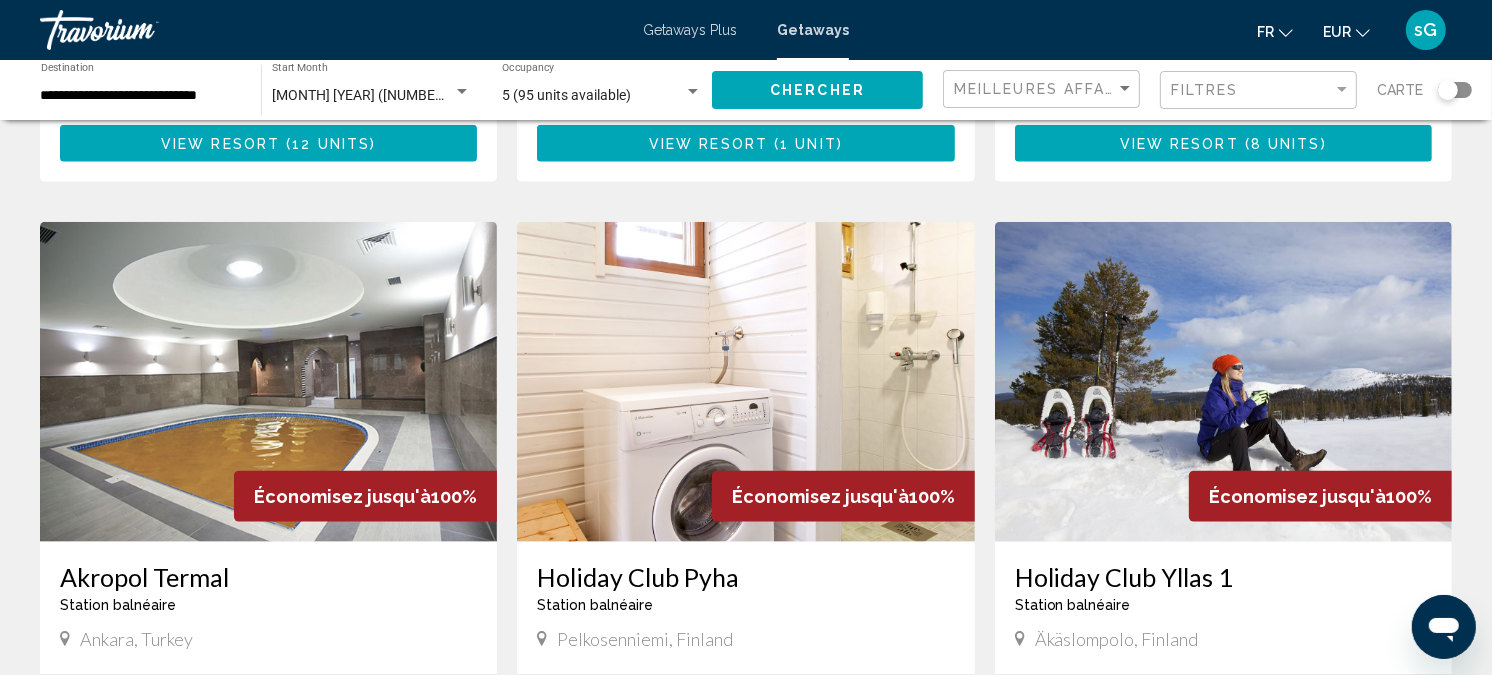 scroll, scrollTop: 2333, scrollLeft: 0, axis: vertical 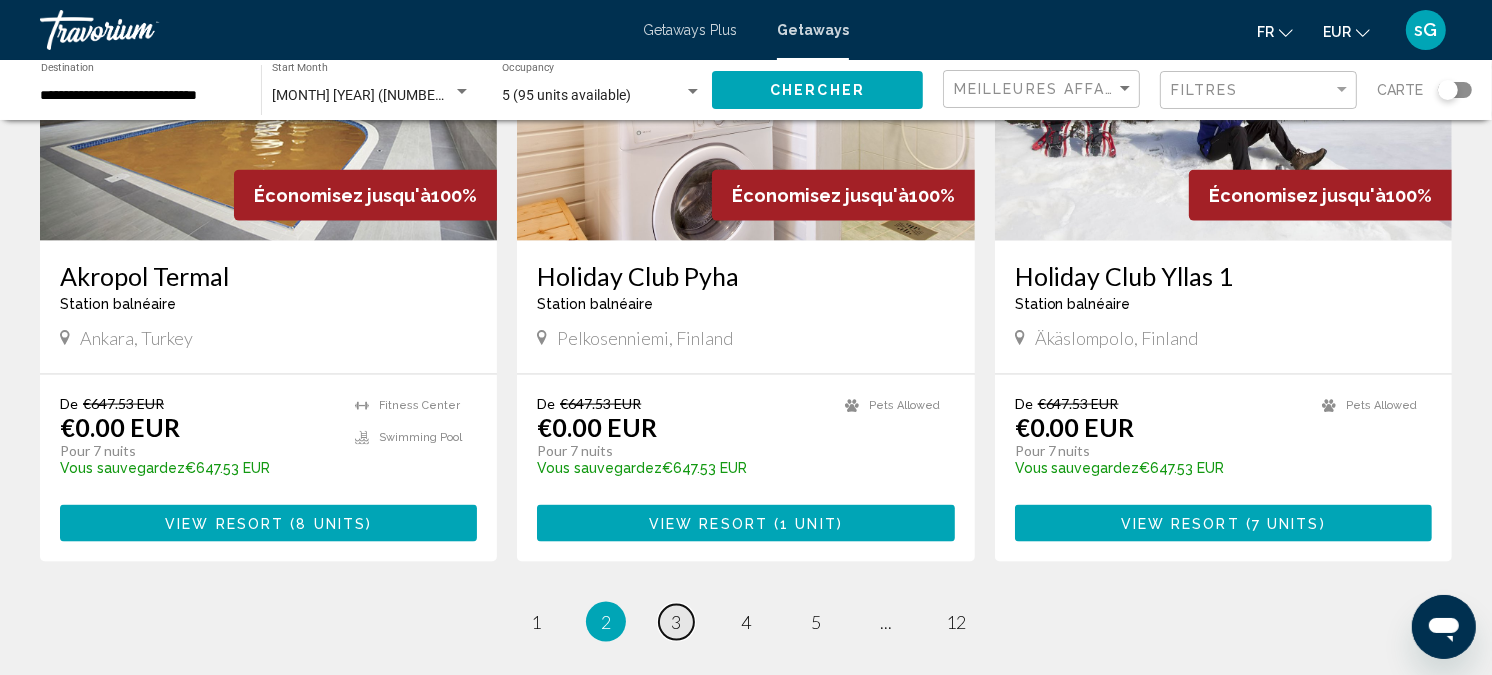 click on "3" at bounding box center [676, 622] 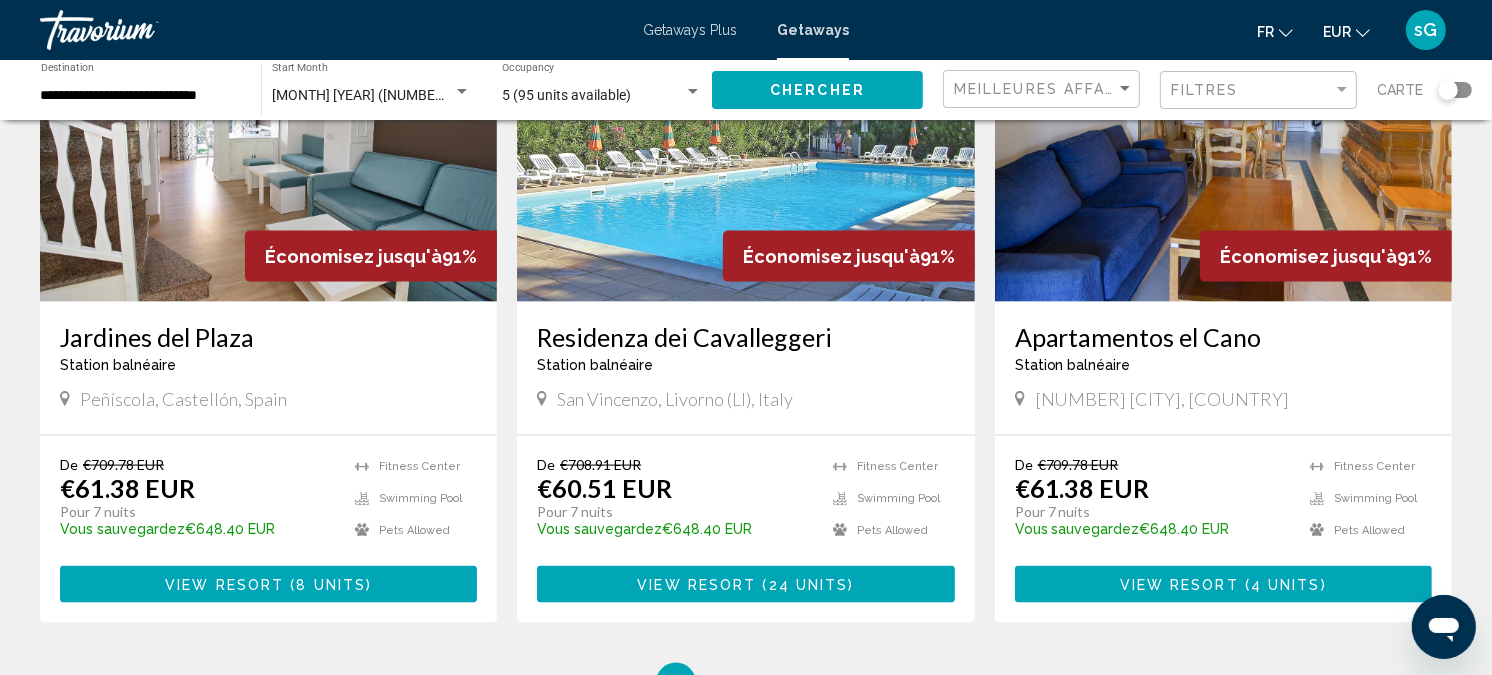 scroll, scrollTop: 2333, scrollLeft: 0, axis: vertical 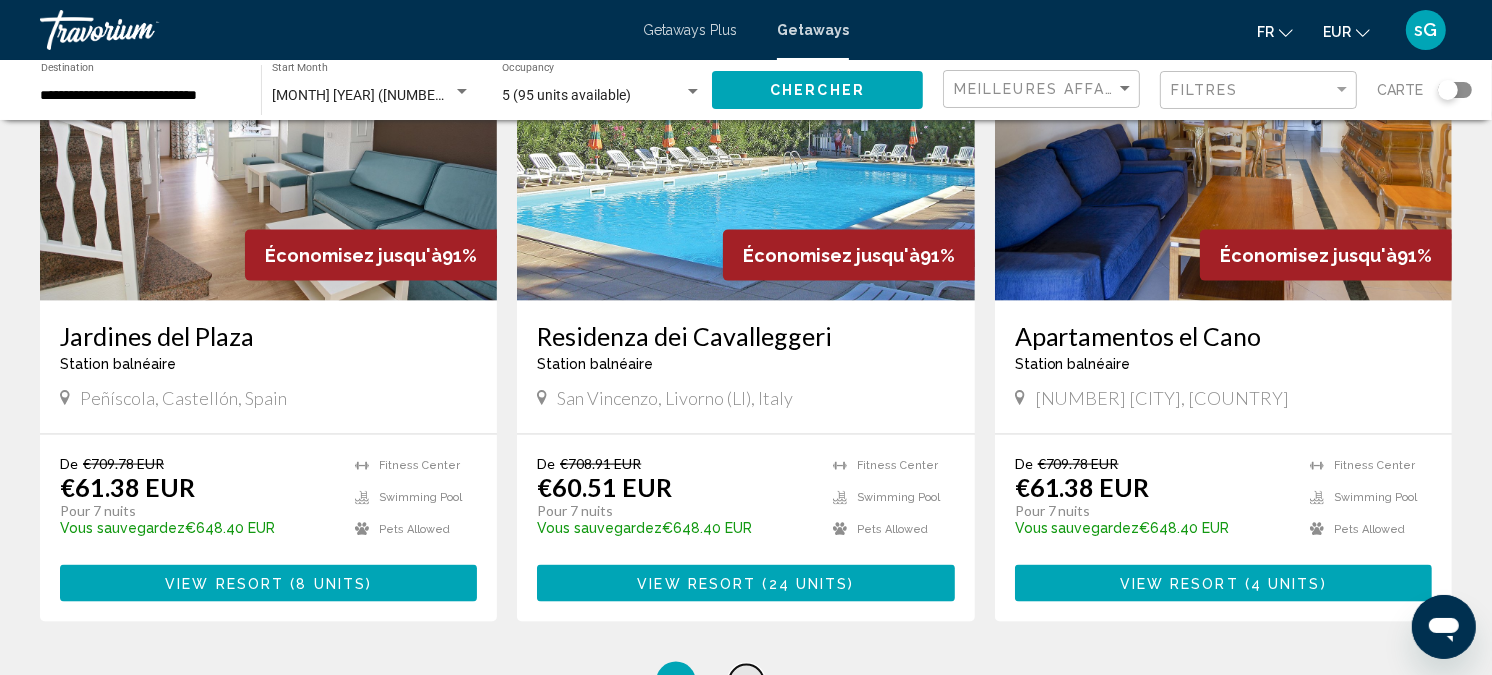 click on "4" at bounding box center [746, 682] 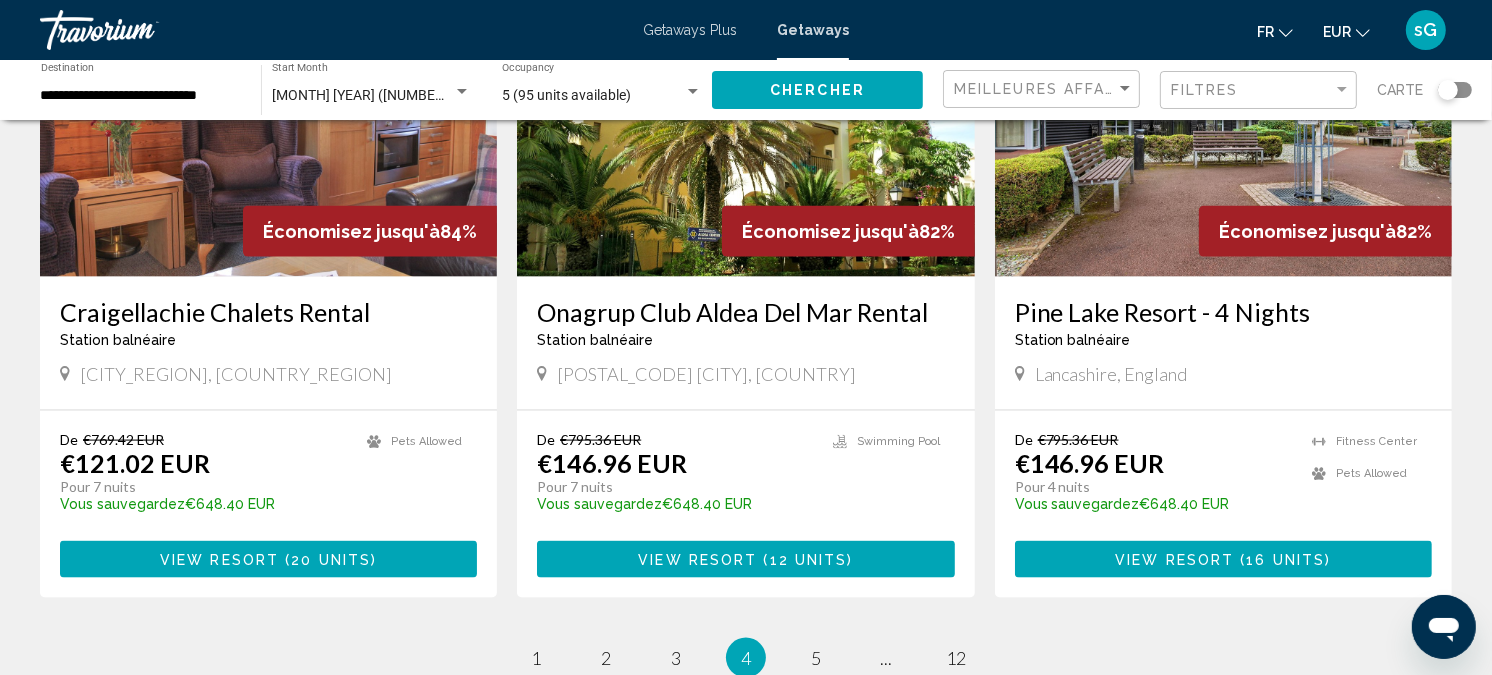 scroll, scrollTop: 2333, scrollLeft: 0, axis: vertical 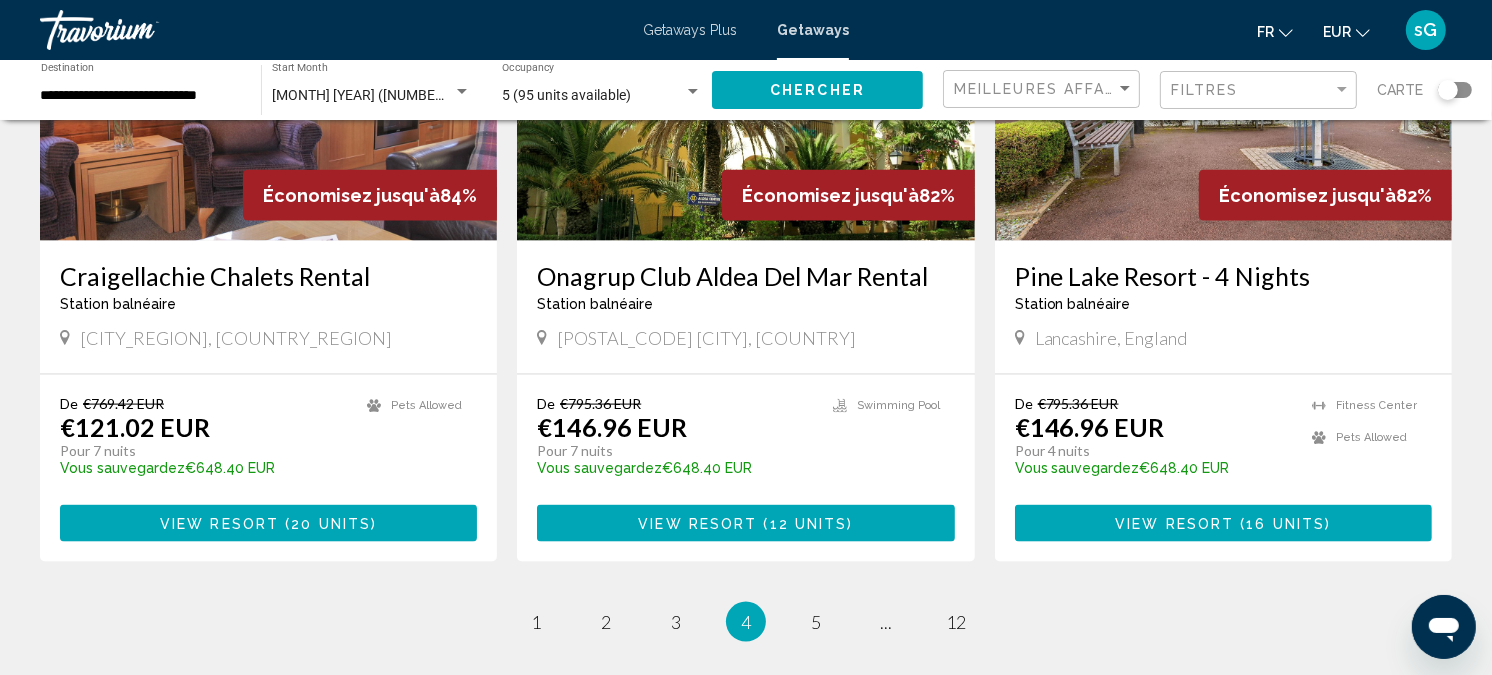 click on "View Resort" at bounding box center [219, 524] 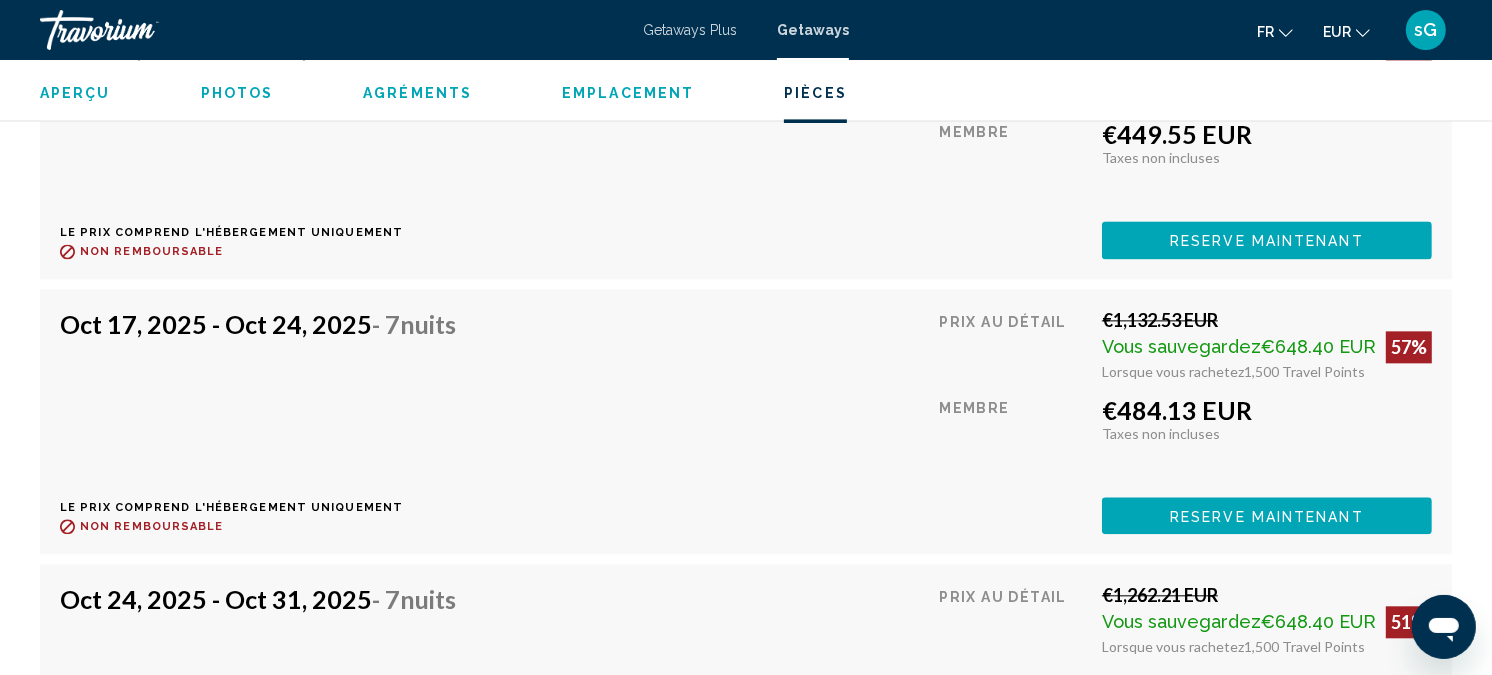 scroll, scrollTop: 3911, scrollLeft: 0, axis: vertical 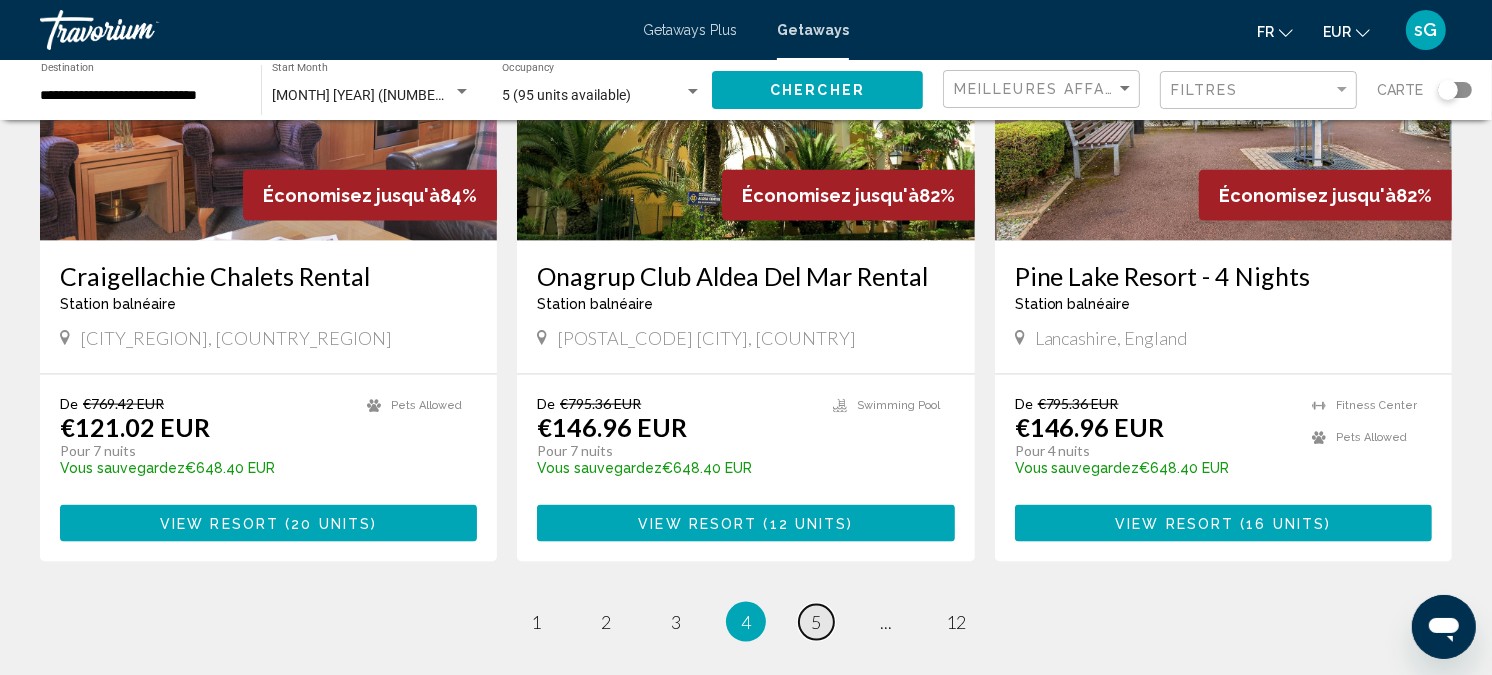 click on "5" at bounding box center [816, 622] 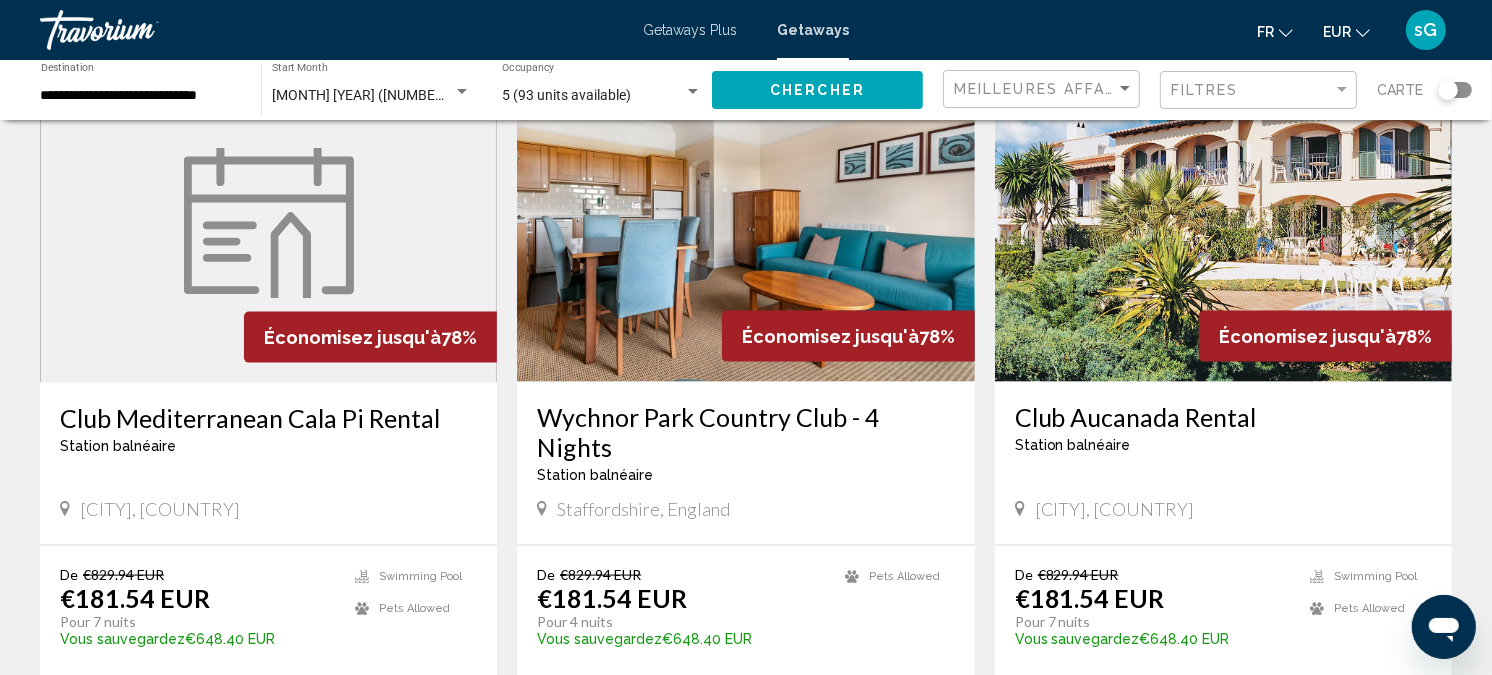 scroll, scrollTop: 2642, scrollLeft: 0, axis: vertical 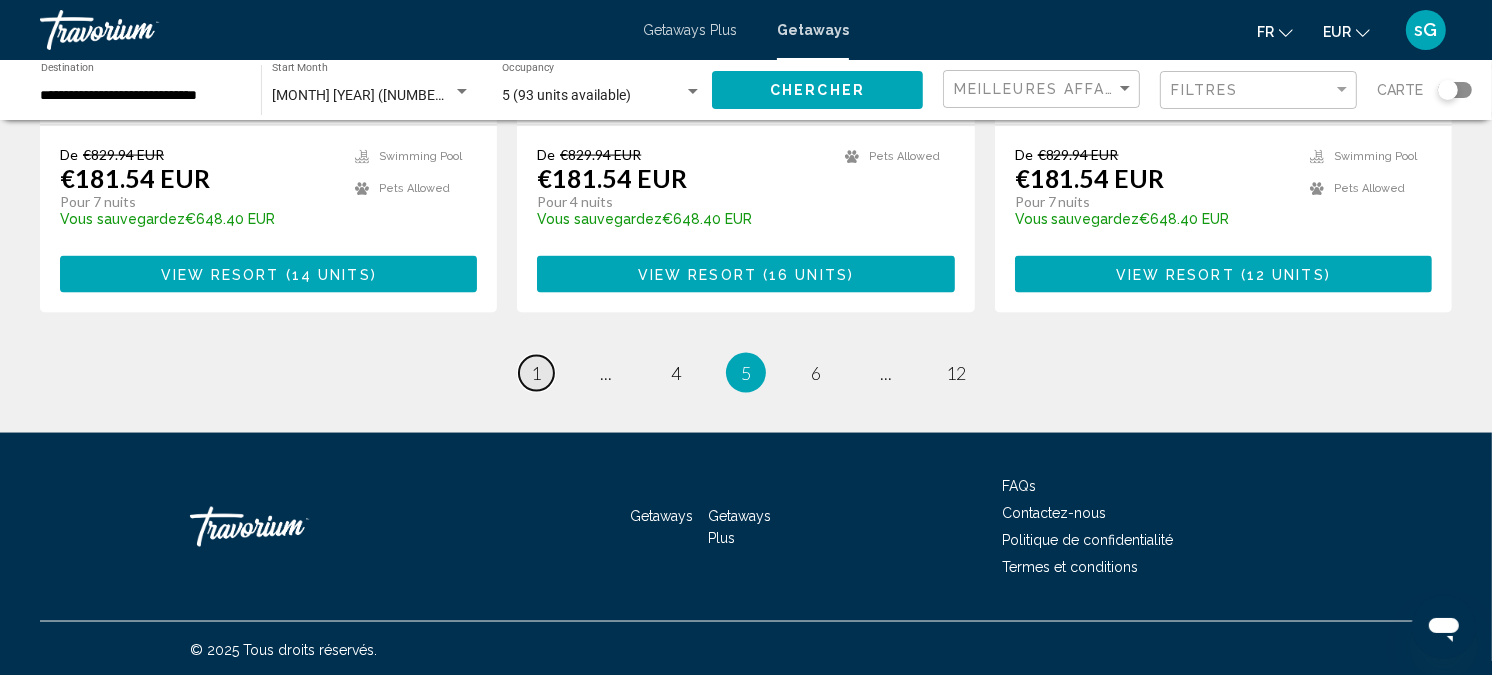click on "page  1" at bounding box center [536, 373] 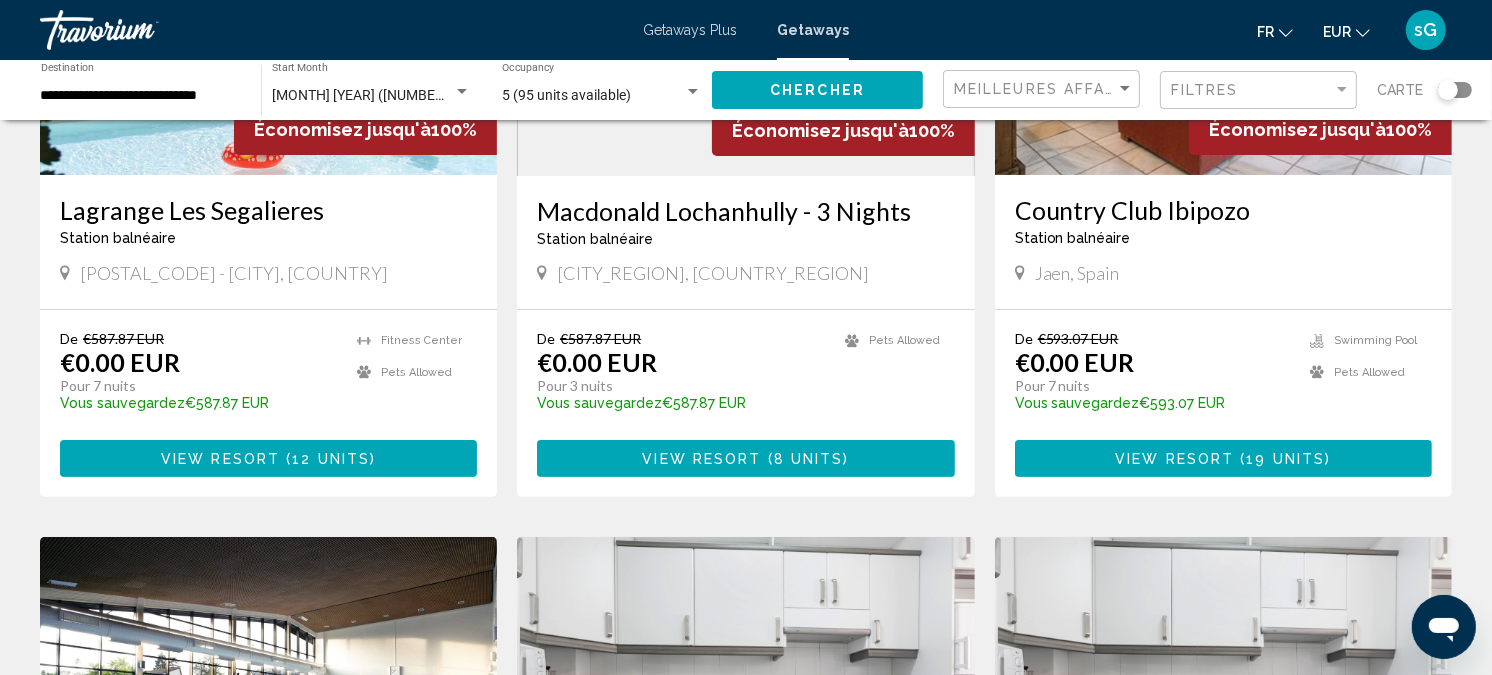 scroll, scrollTop: 222, scrollLeft: 0, axis: vertical 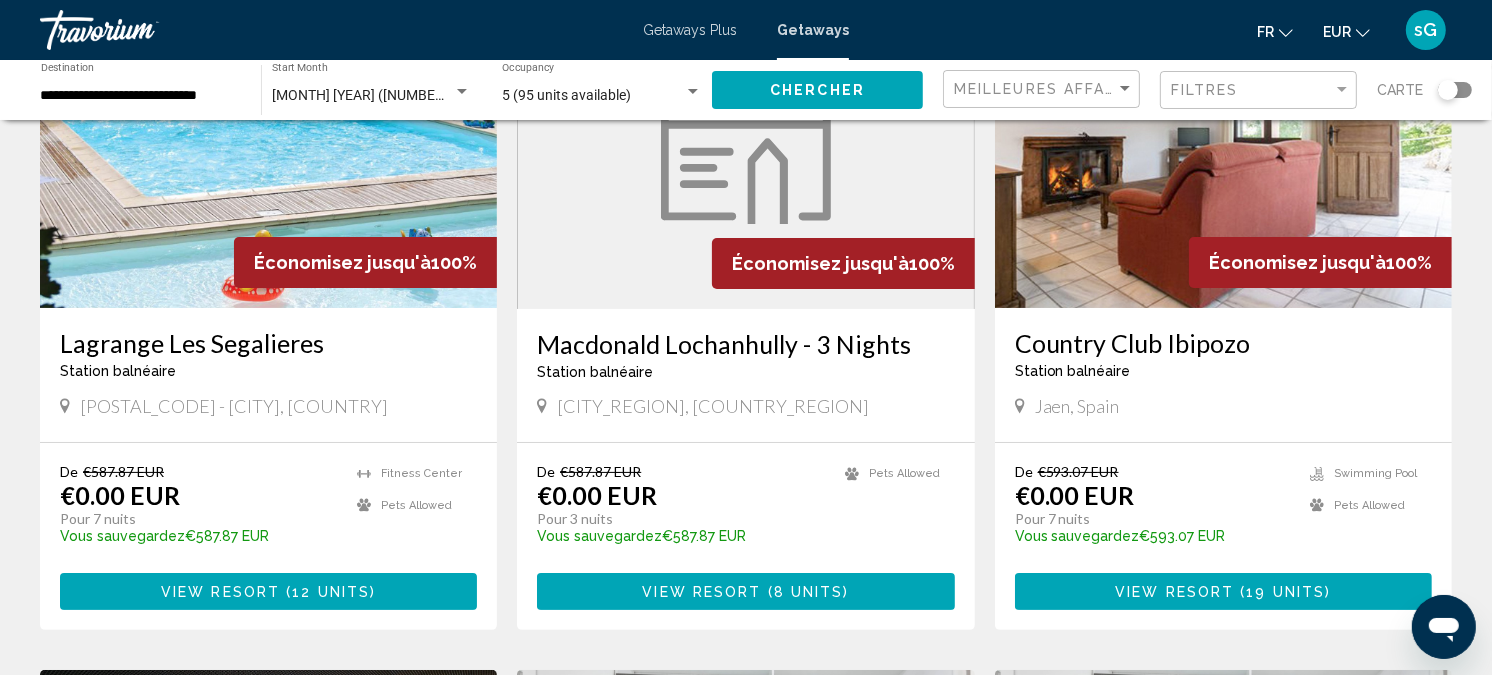 click on "View Resort" at bounding box center (701, 592) 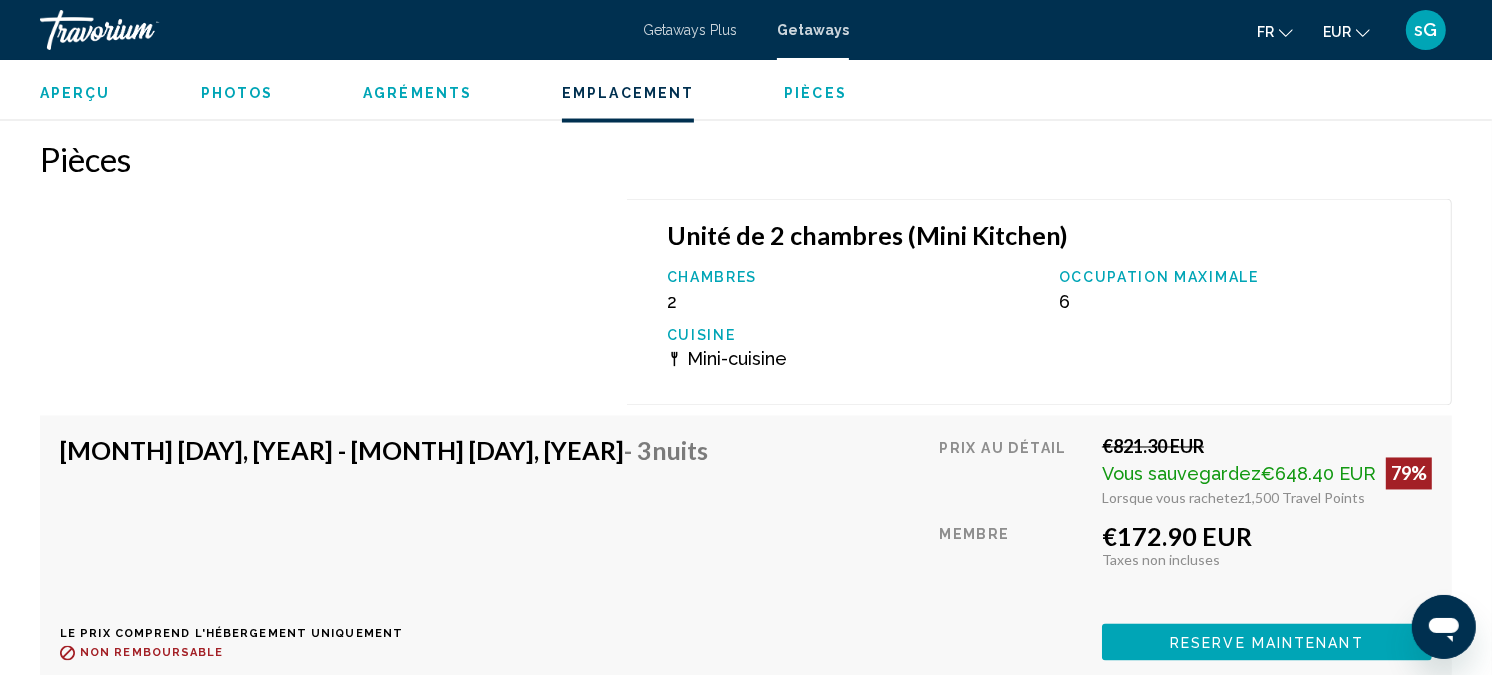 scroll, scrollTop: 2883, scrollLeft: 0, axis: vertical 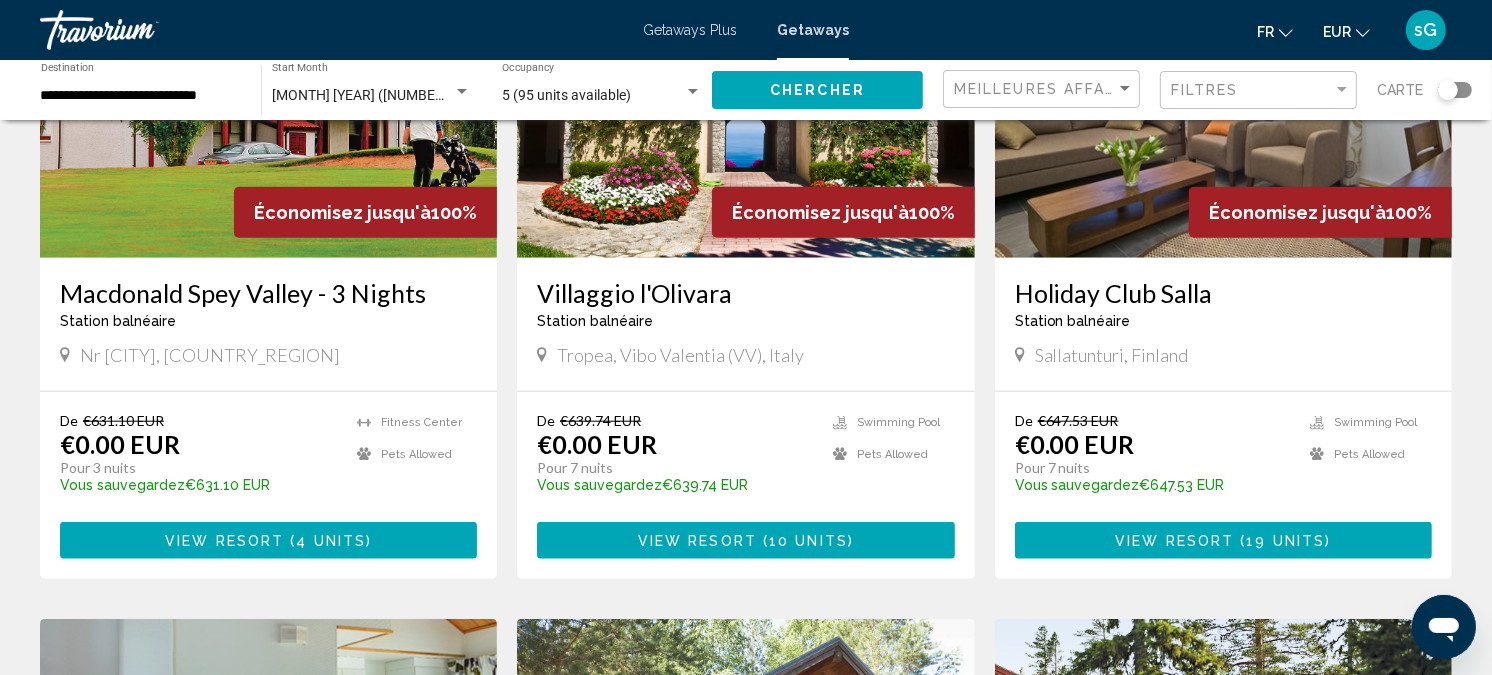 drag, startPoint x: 293, startPoint y: 290, endPoint x: 238, endPoint y: 524, distance: 240.37679 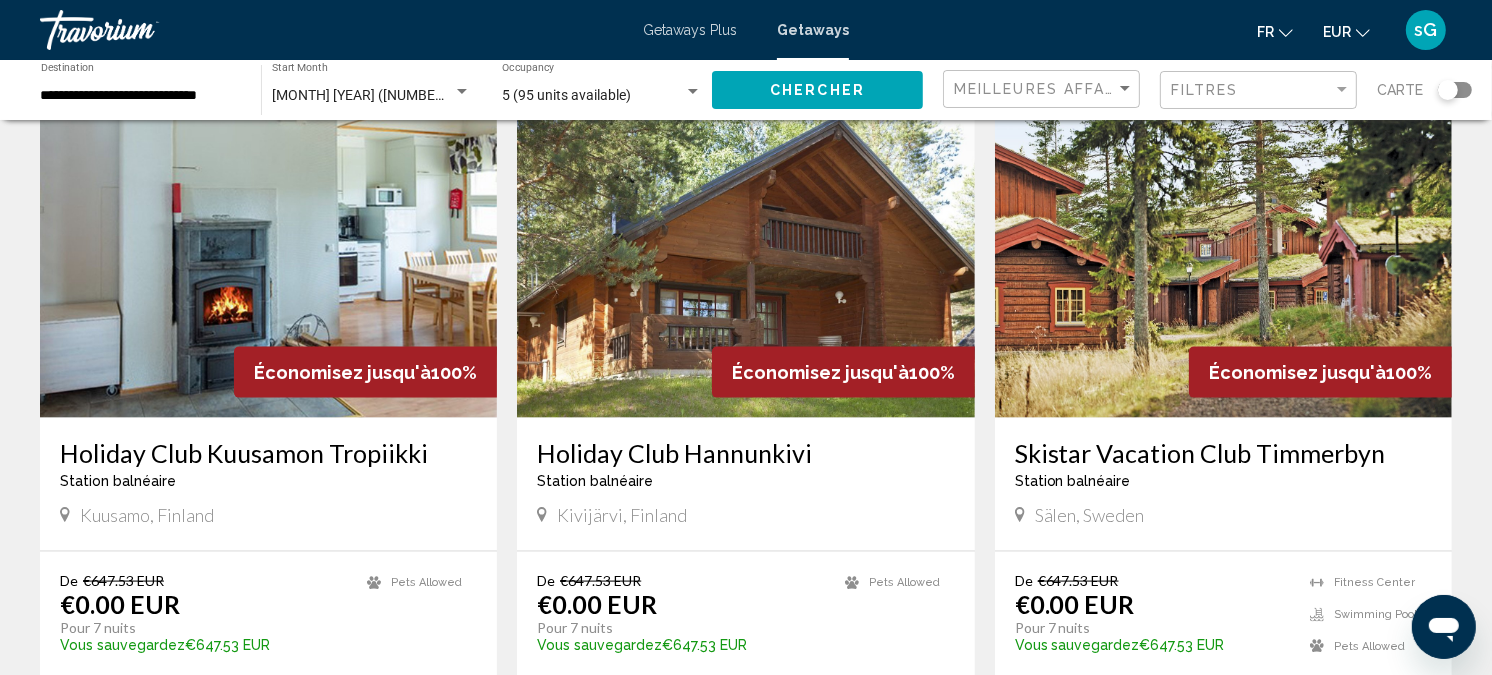 scroll, scrollTop: 2333, scrollLeft: 0, axis: vertical 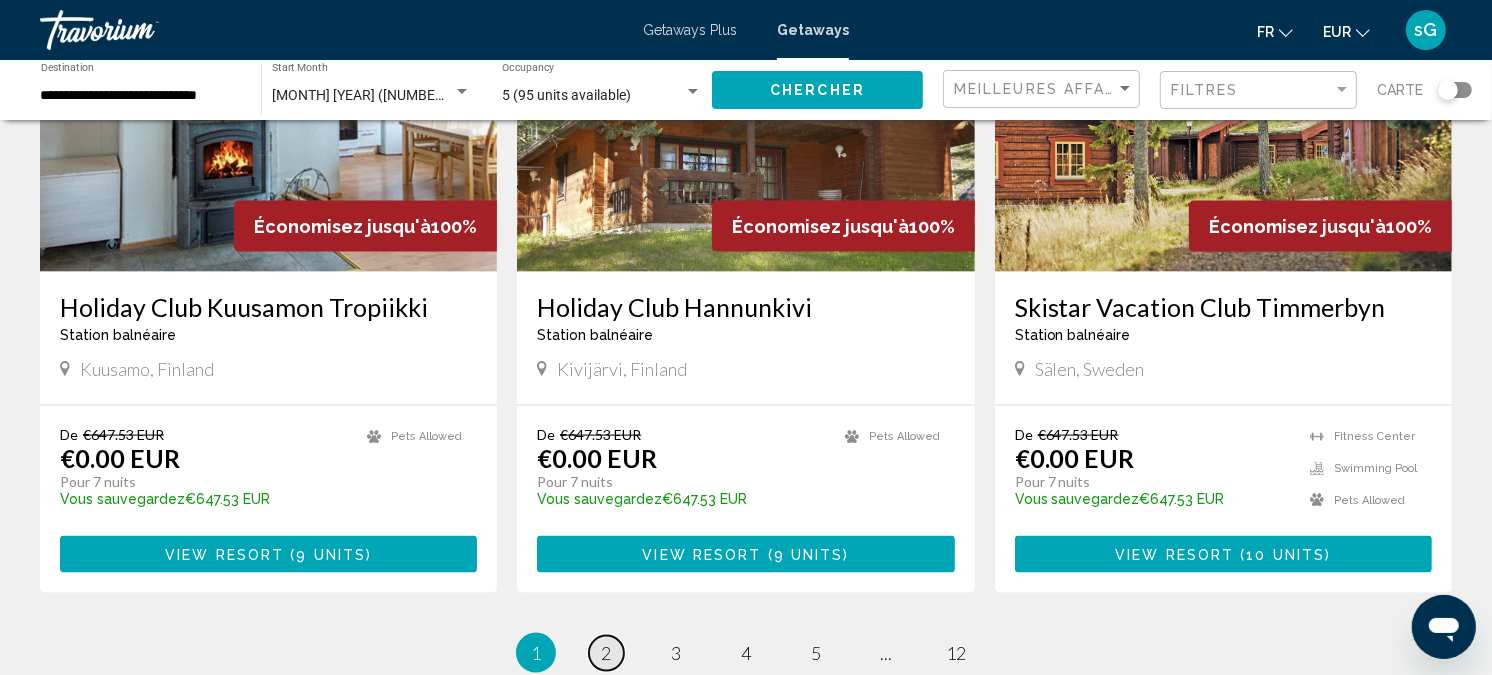 click on "2" at bounding box center (606, 653) 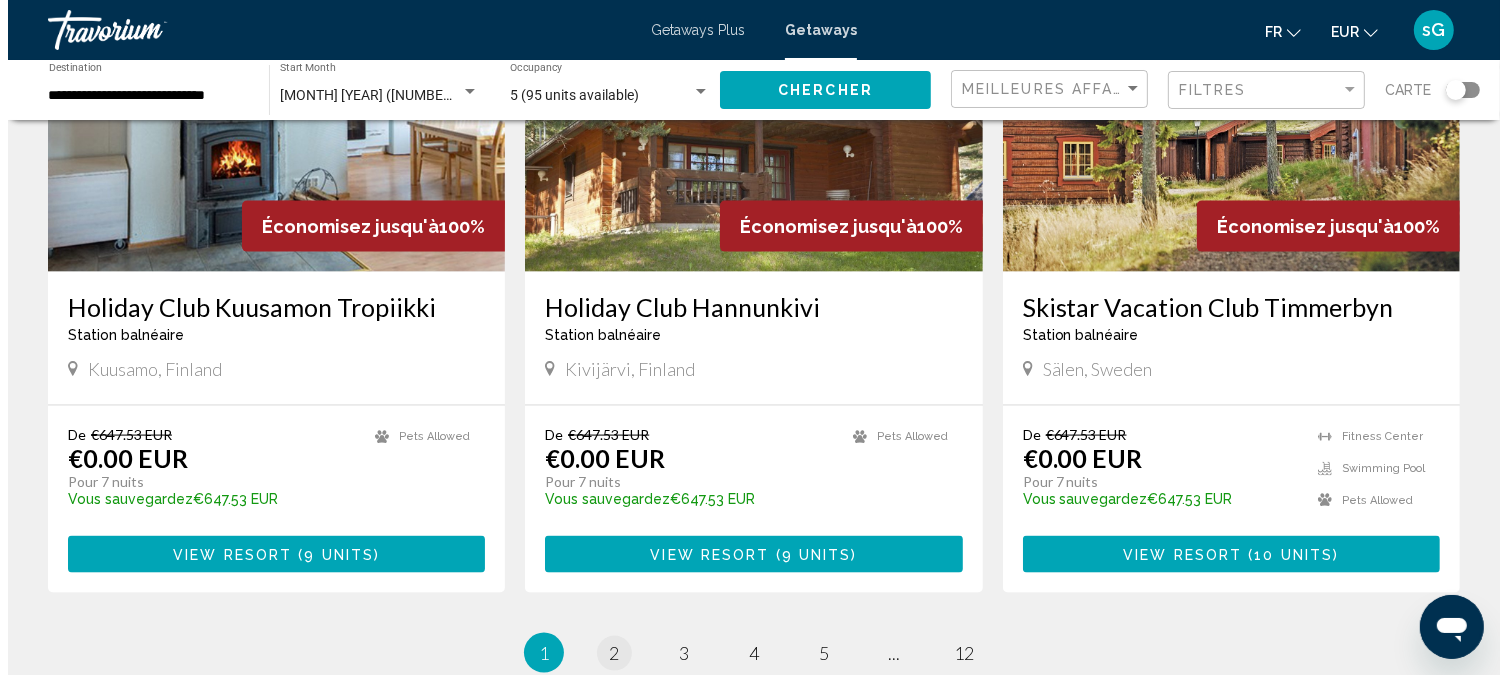 scroll, scrollTop: 0, scrollLeft: 0, axis: both 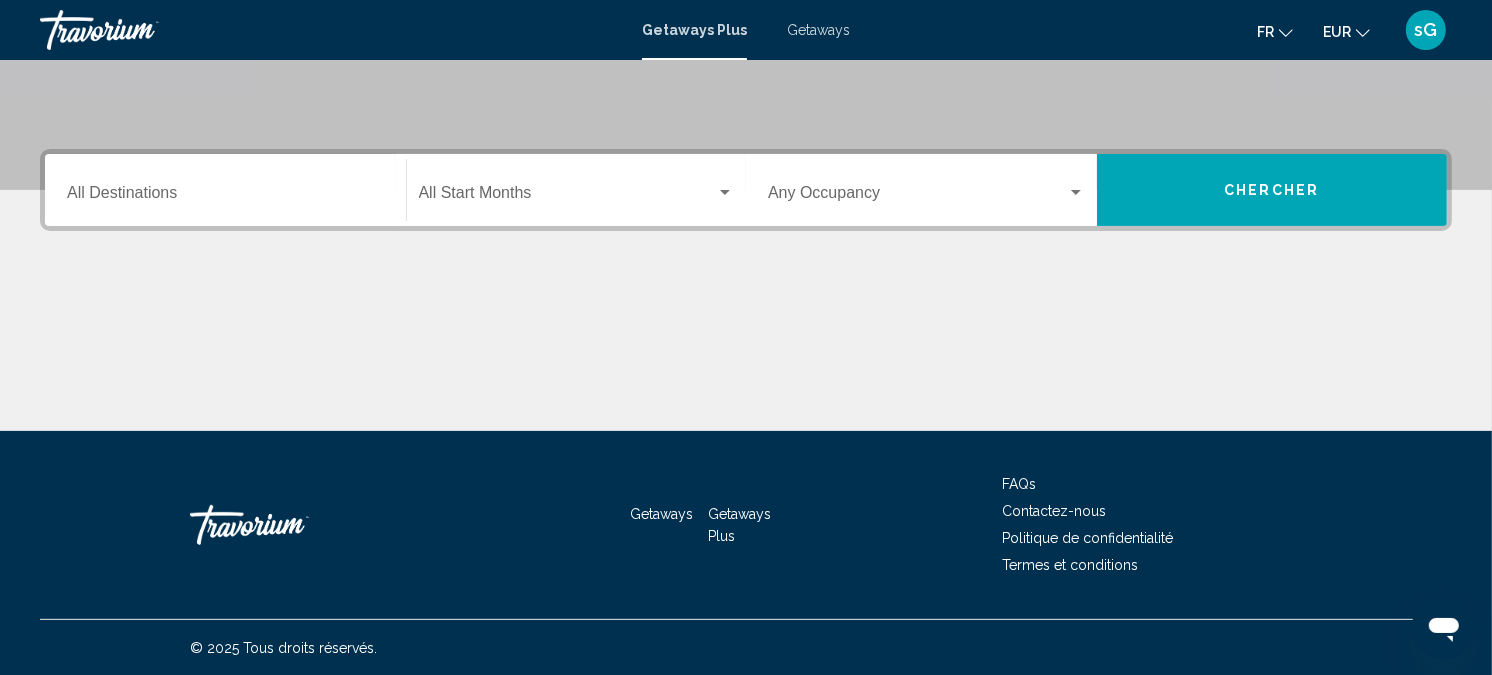 click on "Destination All Destinations" at bounding box center [225, 197] 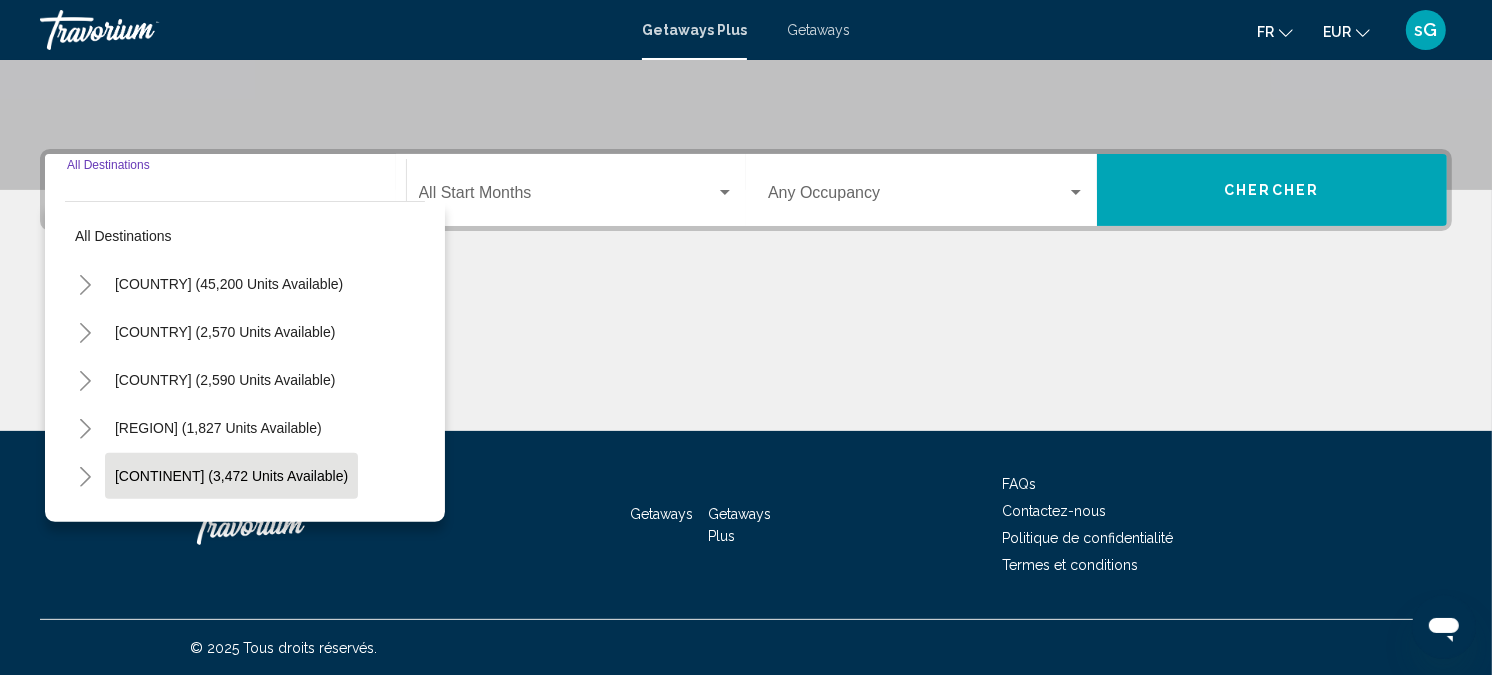 click on "Europe (3,472 units available)" at bounding box center [208, 524] 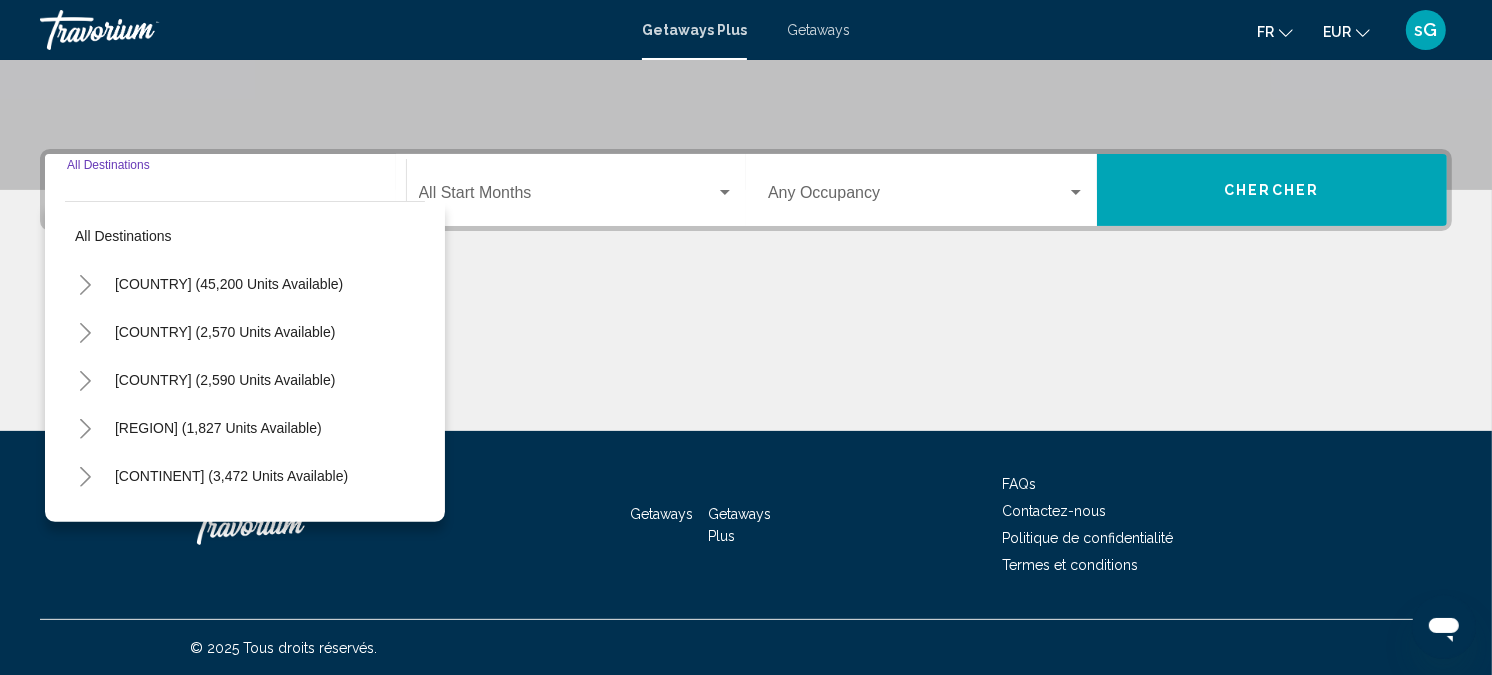 type on "**********" 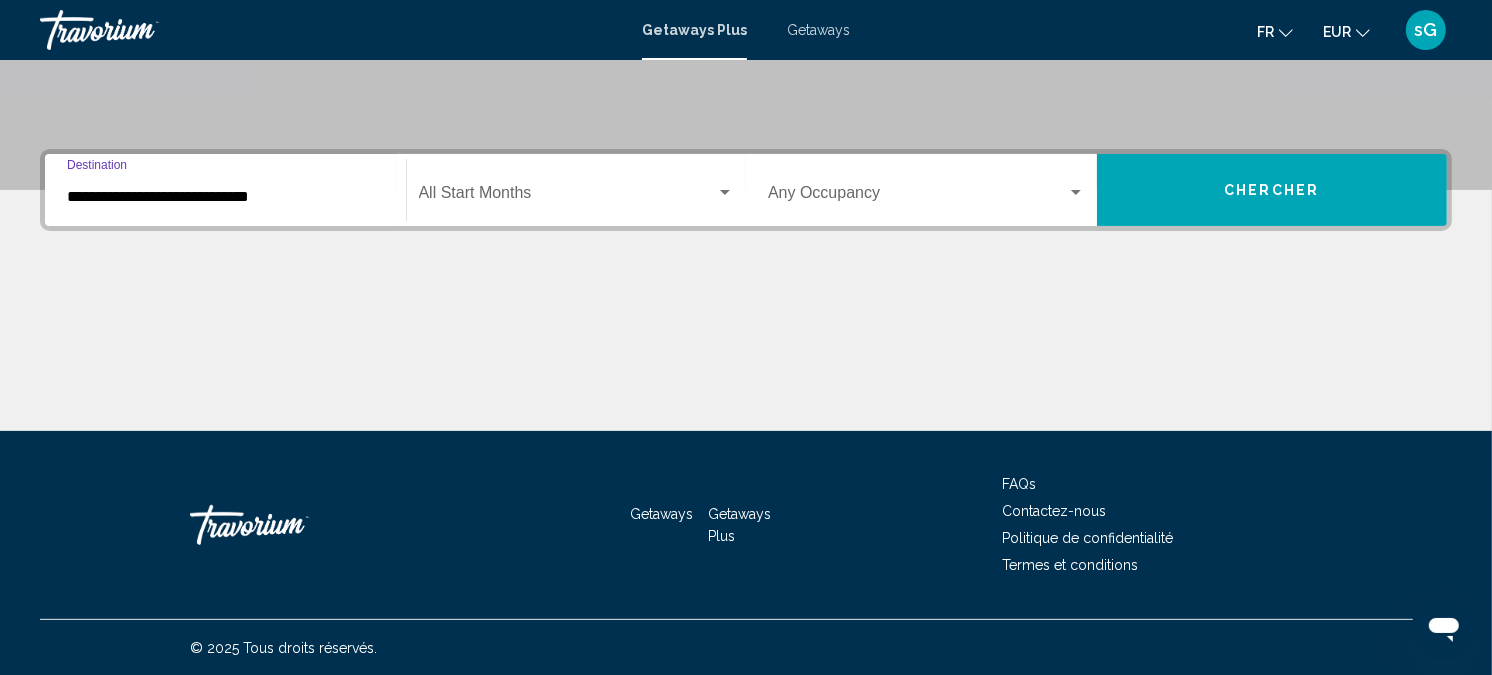 click at bounding box center [568, 197] 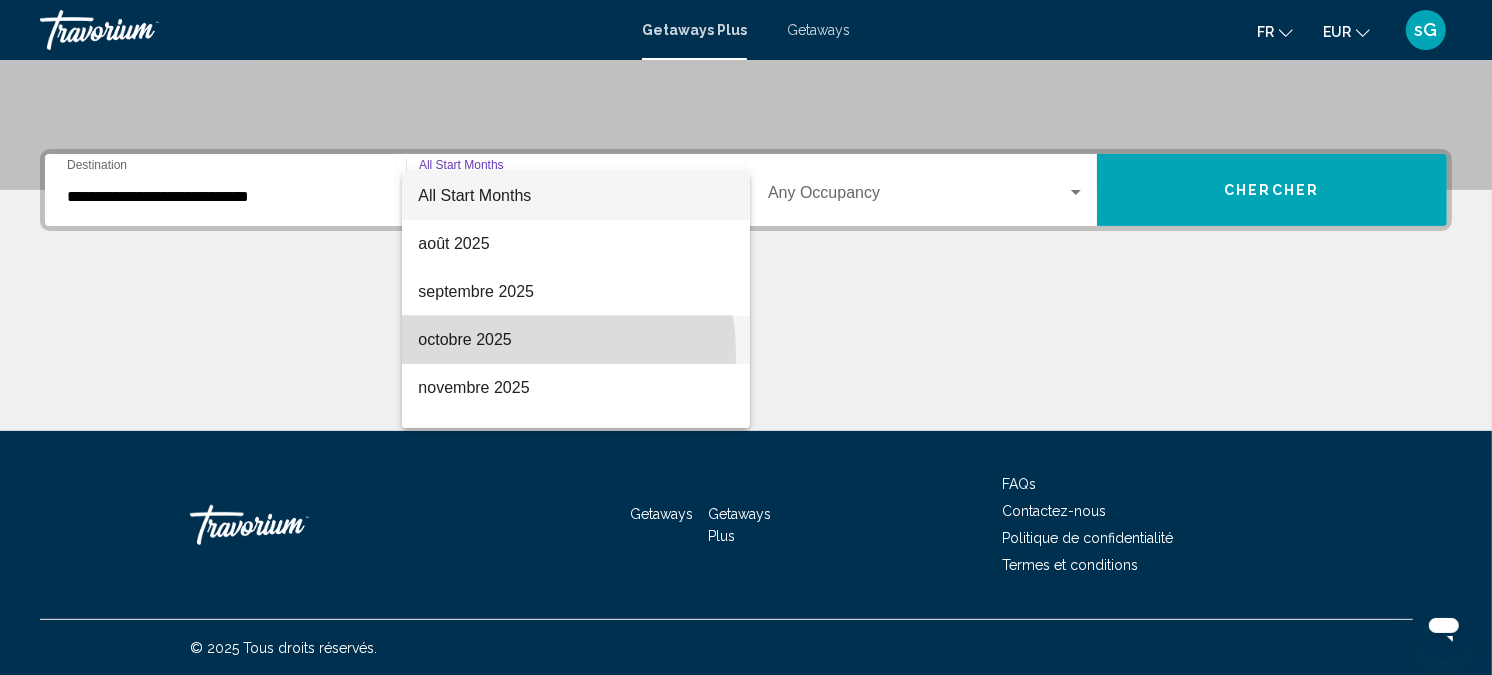 click on "octobre 2025" at bounding box center (576, 340) 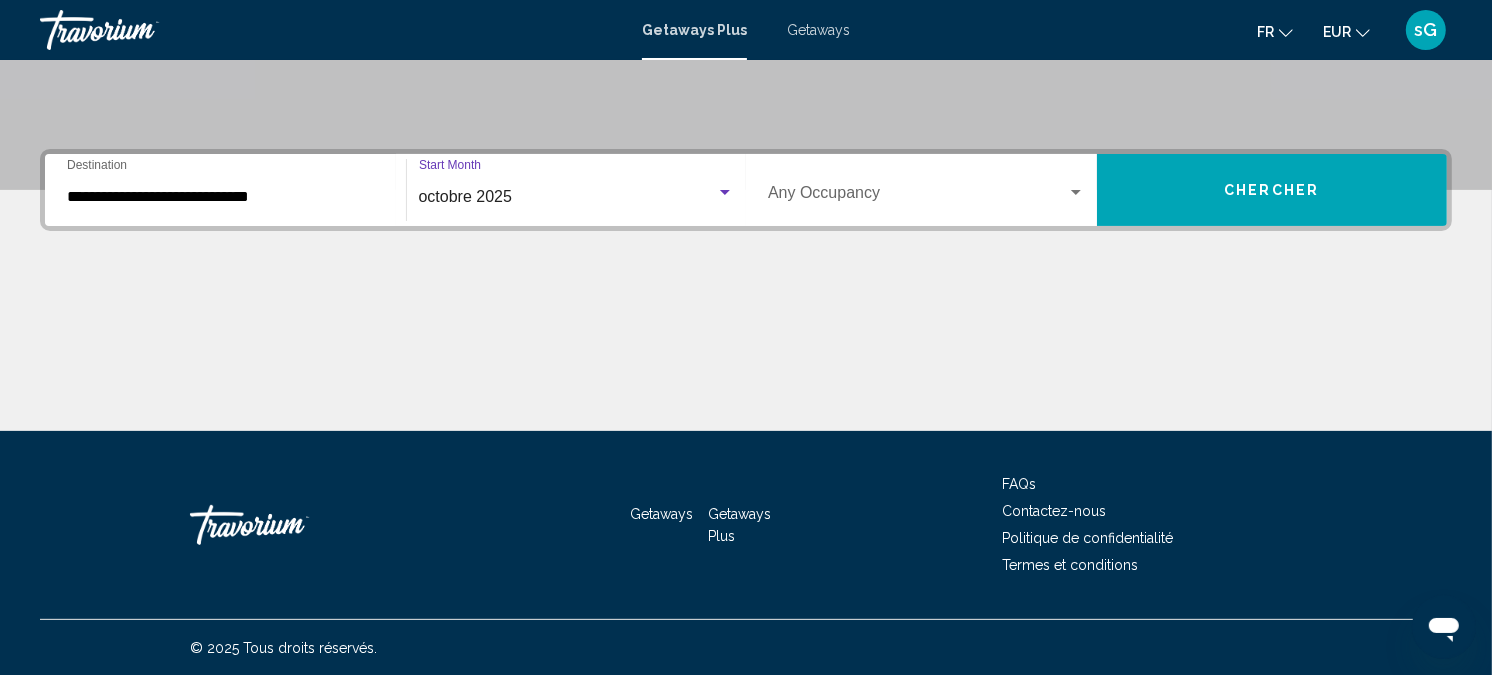 click at bounding box center [917, 197] 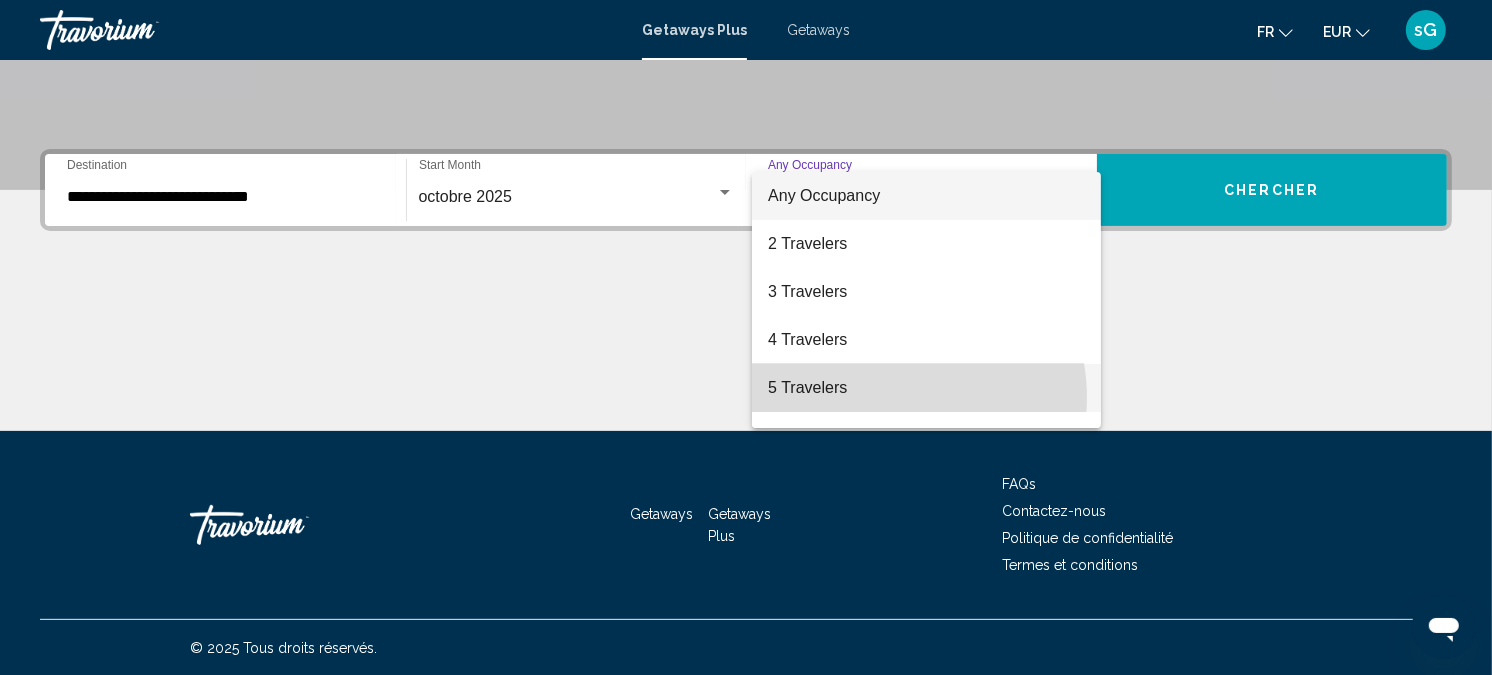 click on "5 Travelers" at bounding box center (926, 388) 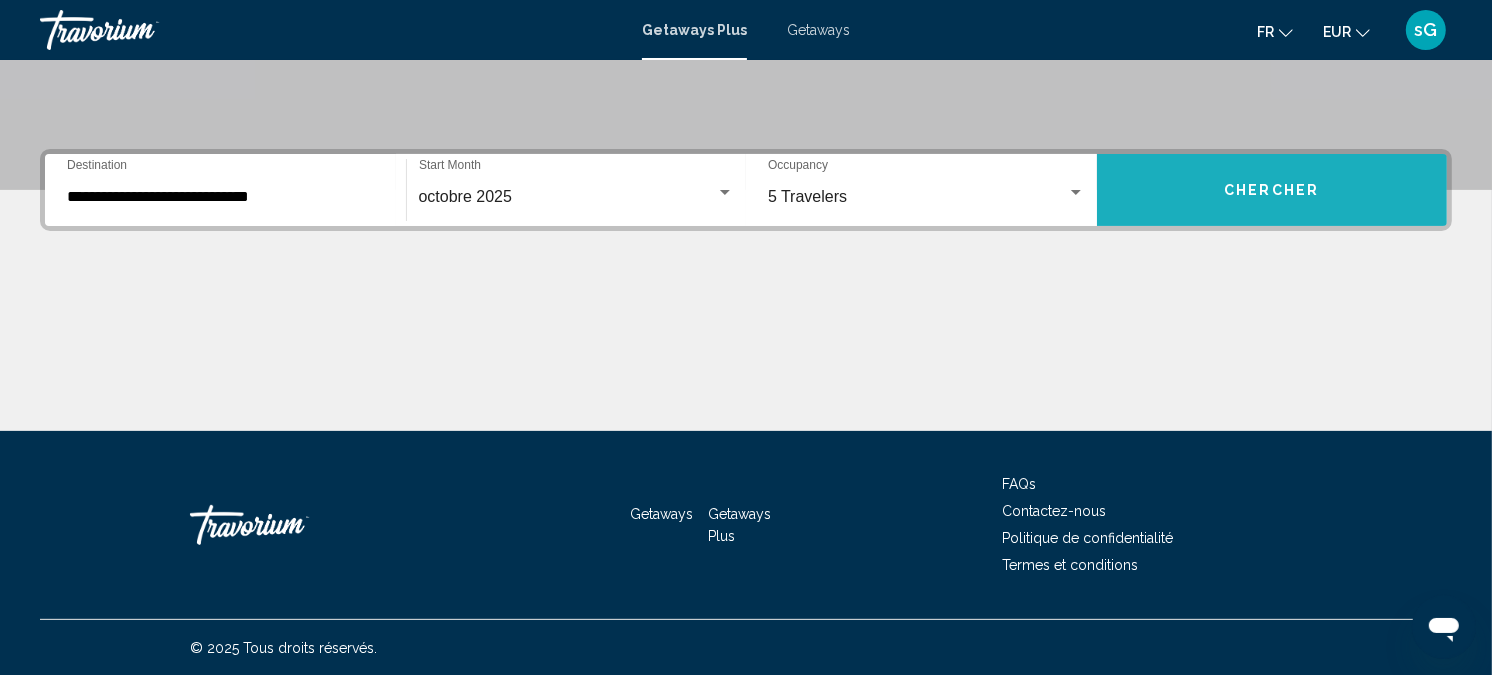 click on "Chercher" at bounding box center (1271, 191) 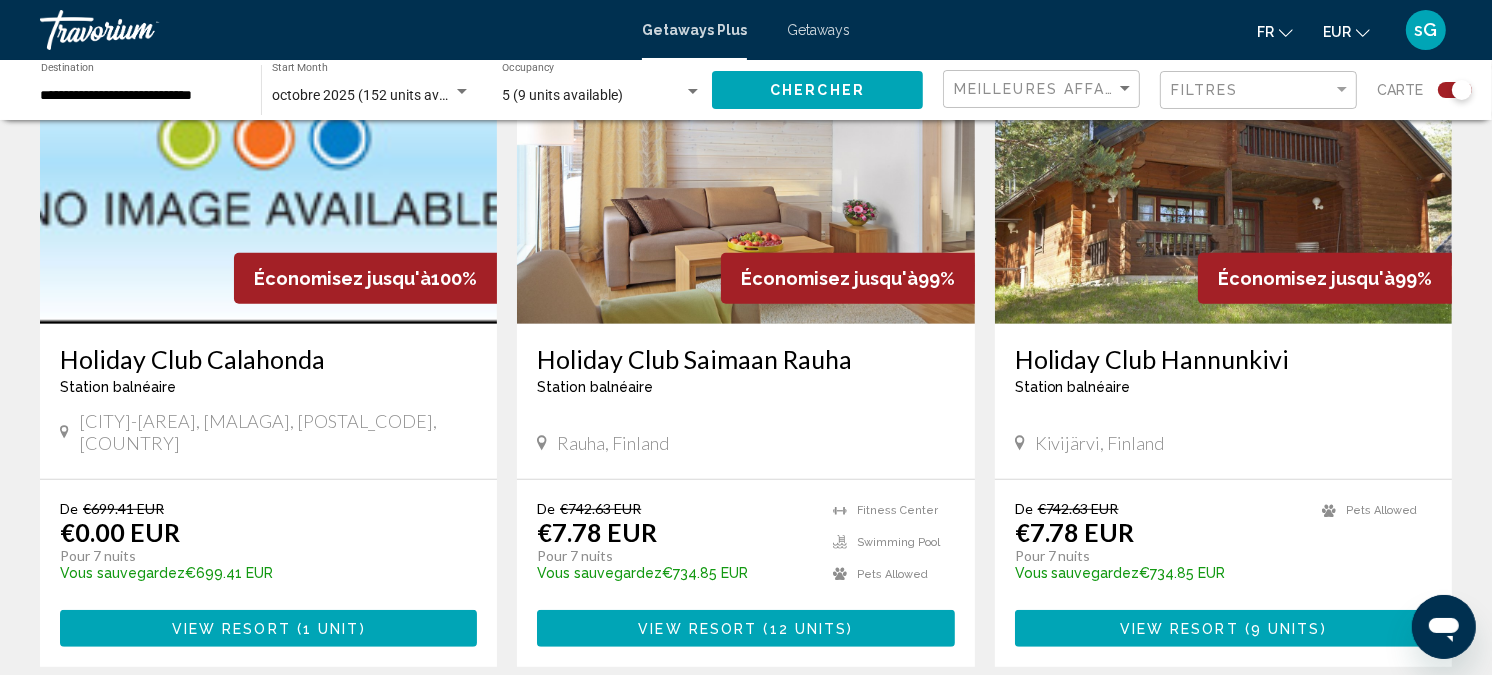 scroll, scrollTop: 888, scrollLeft: 0, axis: vertical 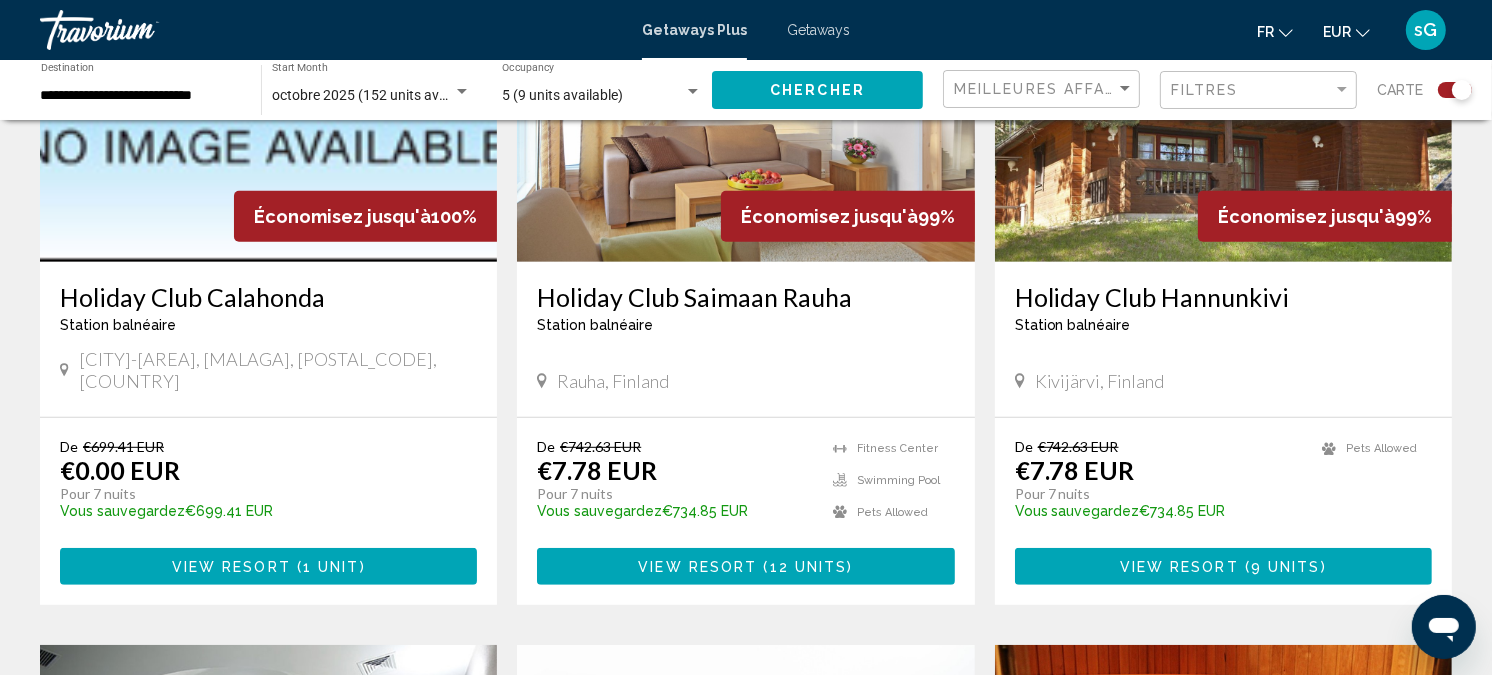 click on "Getaways" at bounding box center [818, 30] 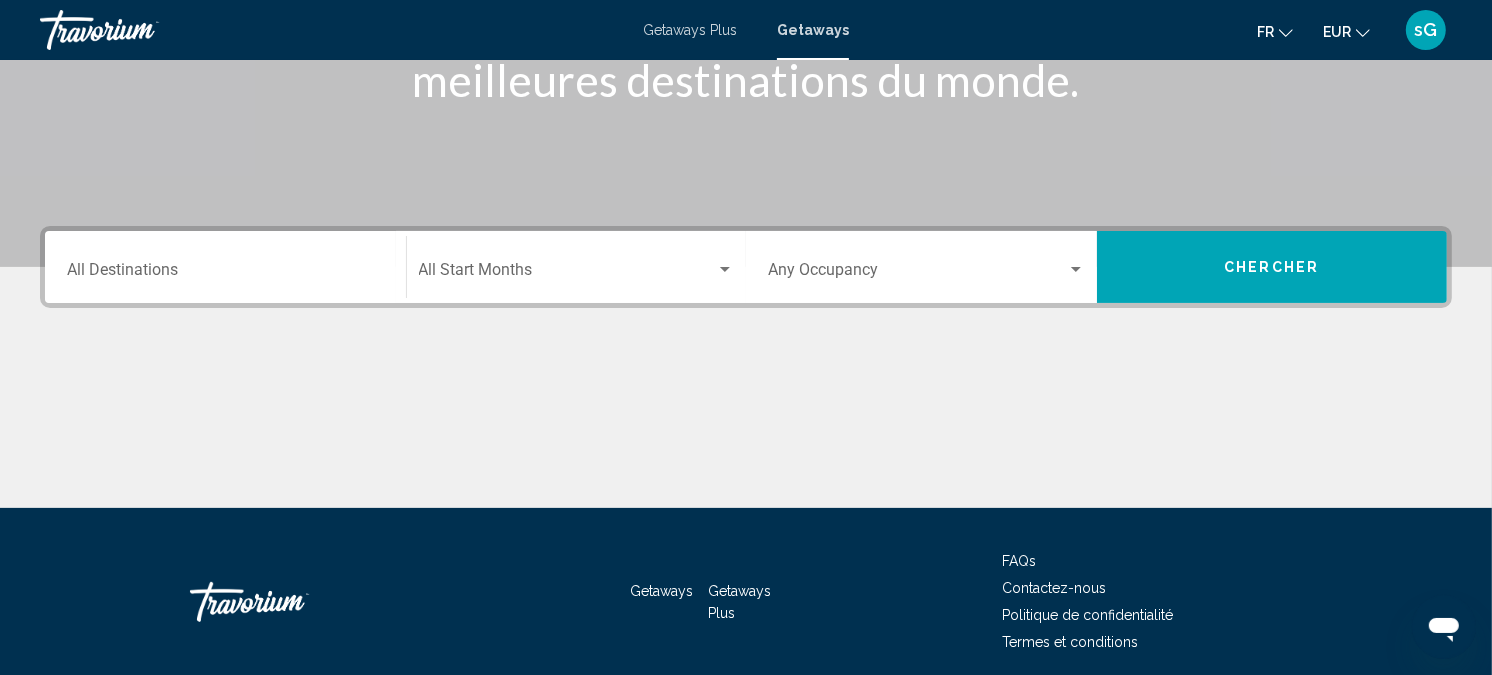 click on "Destination All Destinations" at bounding box center (225, 274) 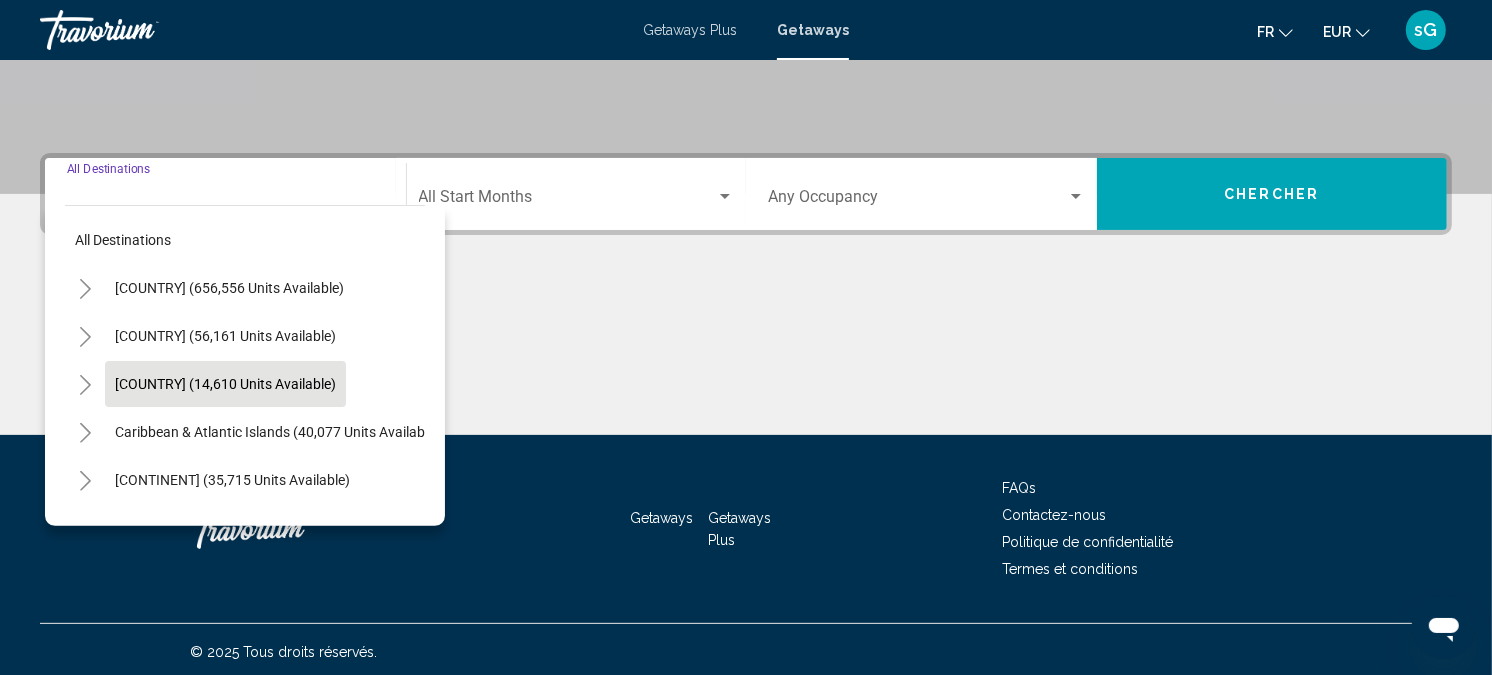 scroll, scrollTop: 410, scrollLeft: 0, axis: vertical 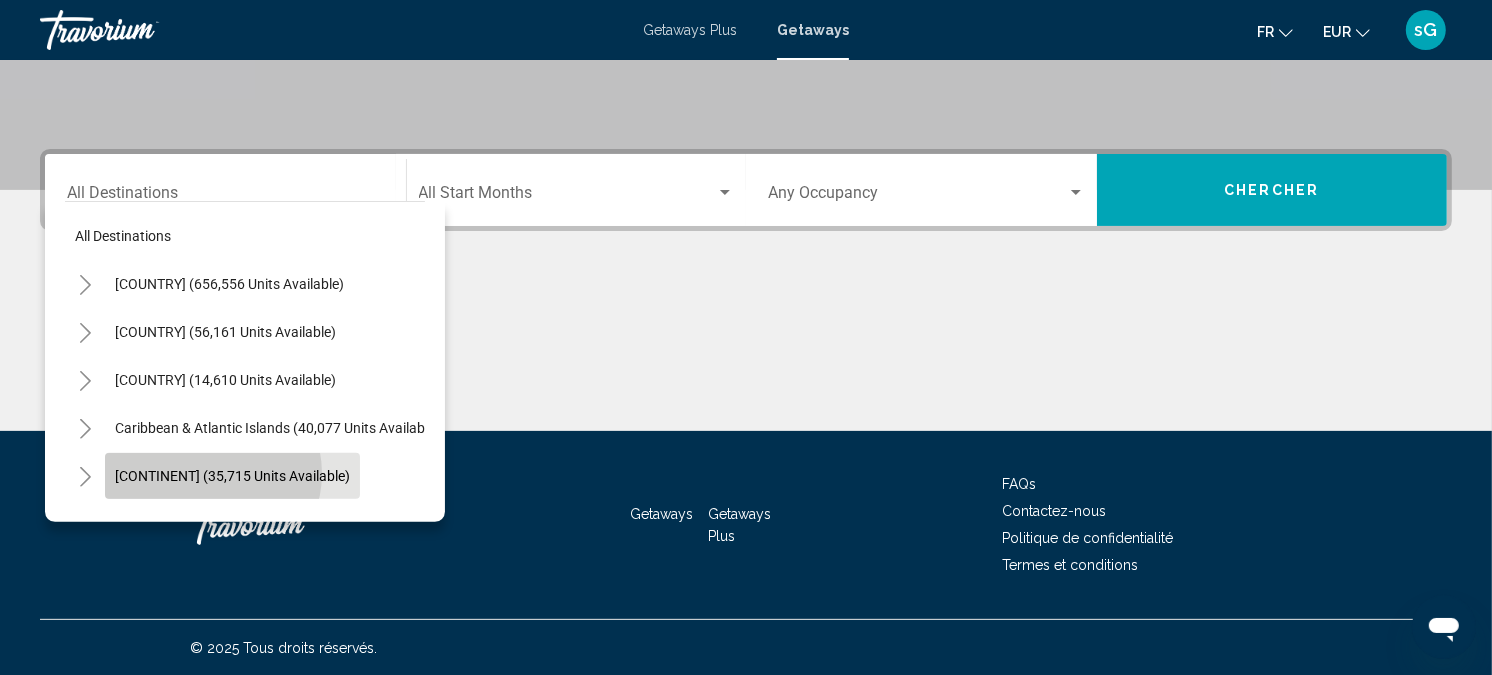 click on "Europe (35,715 units available)" 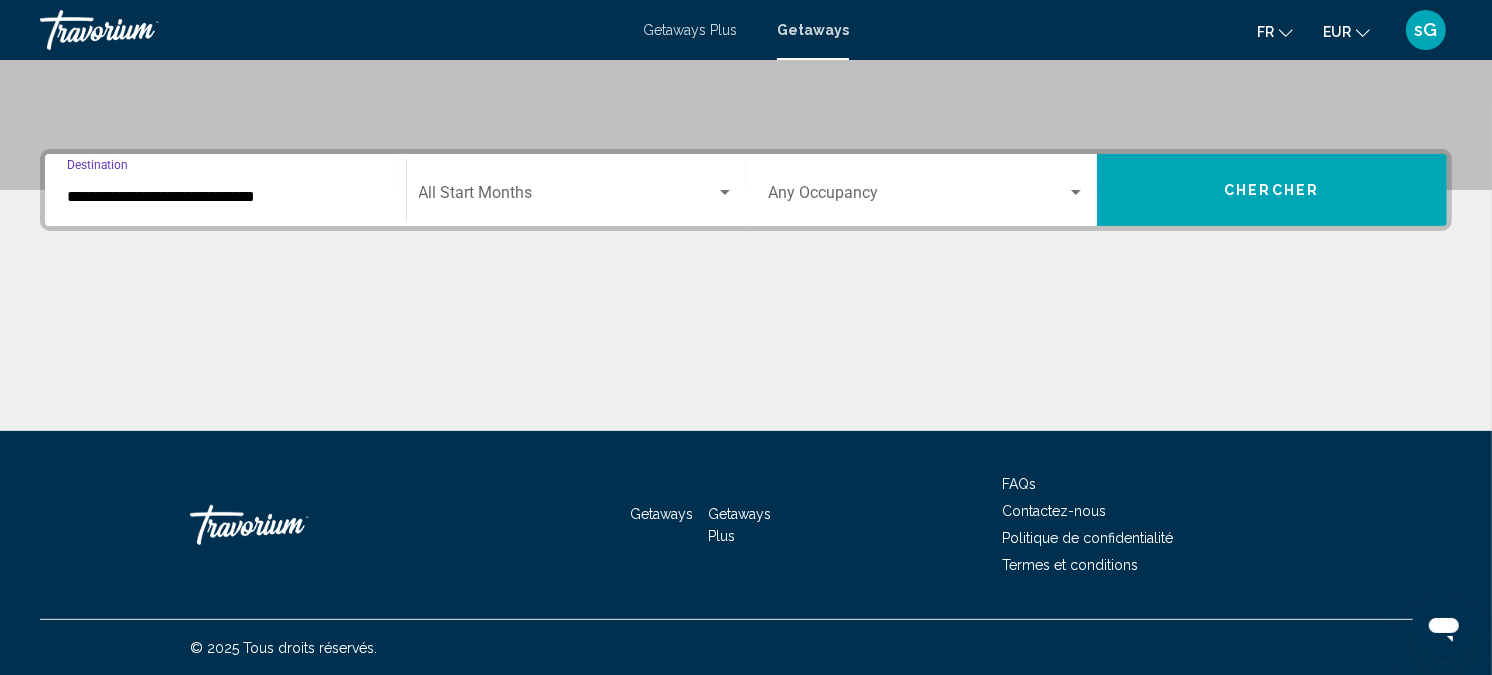 click at bounding box center [568, 197] 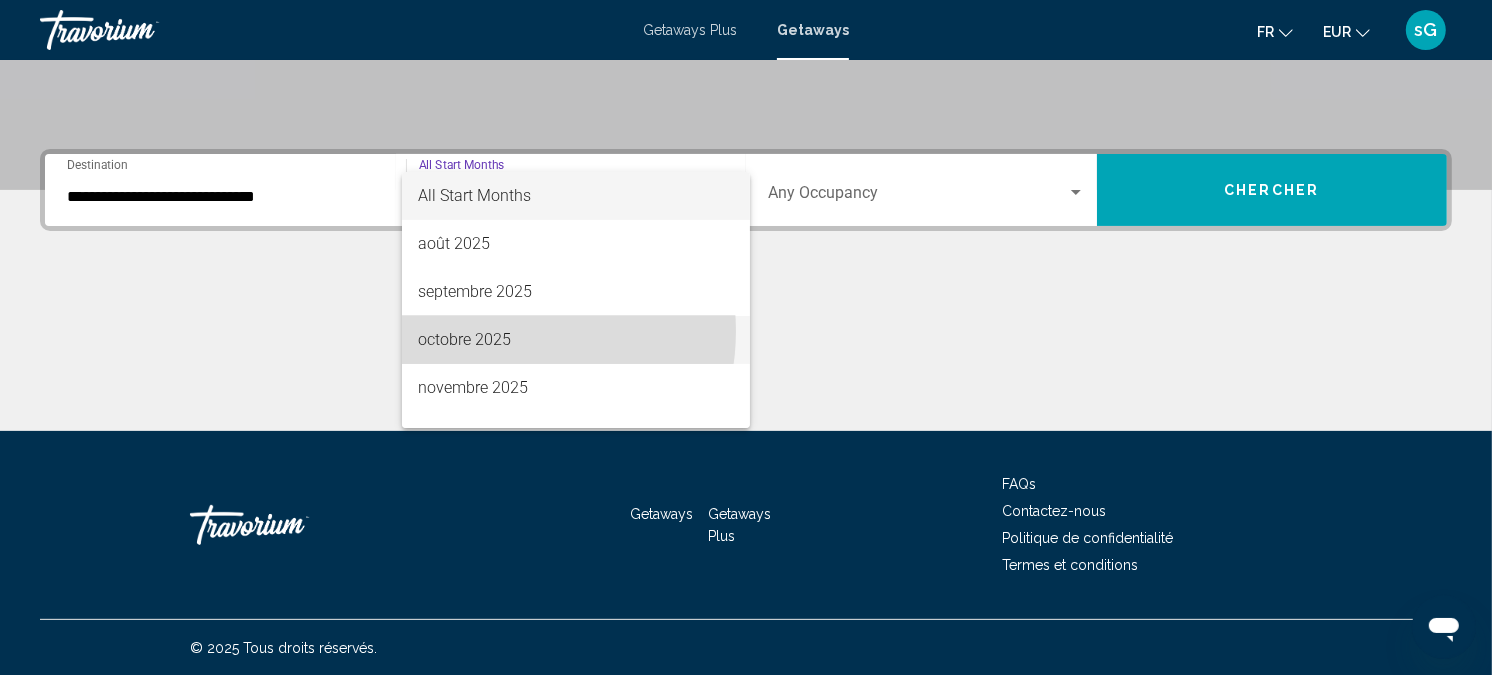 click on "octobre 2025" at bounding box center [576, 340] 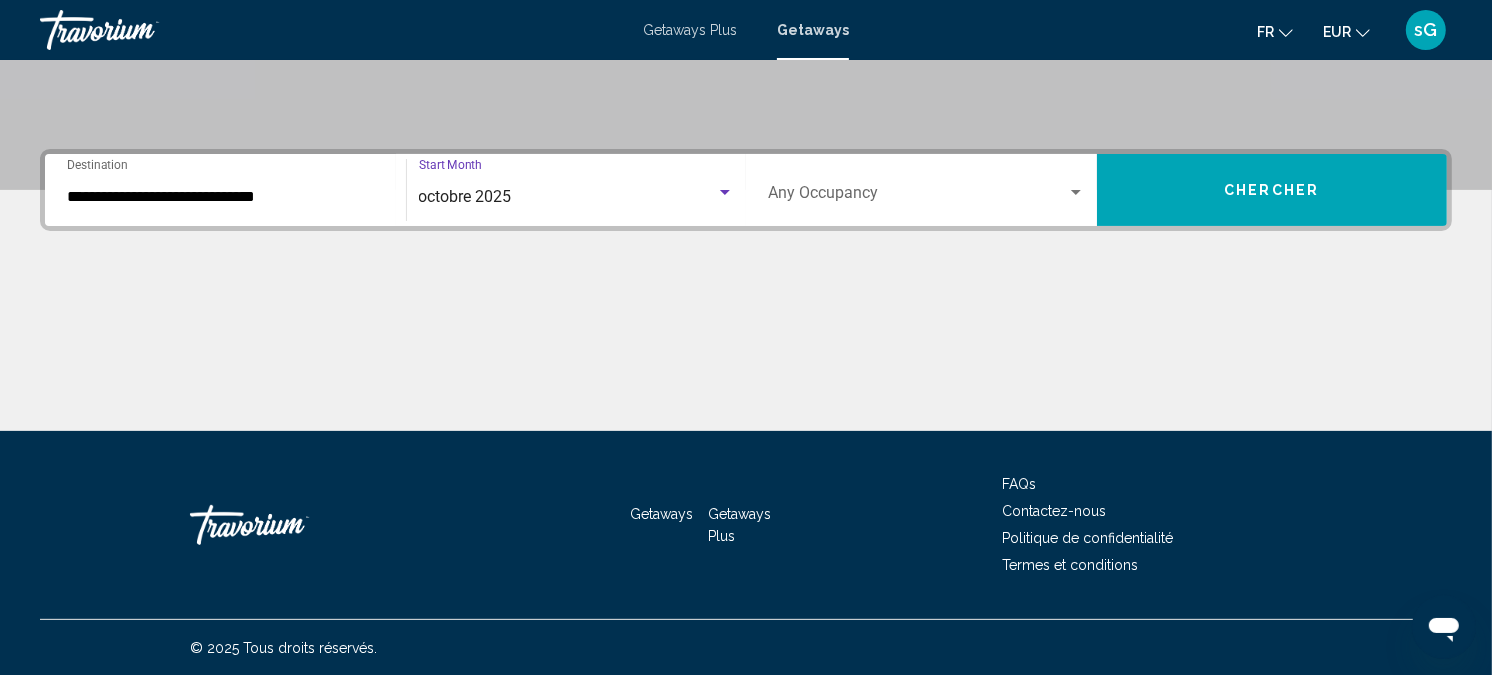 click at bounding box center (917, 197) 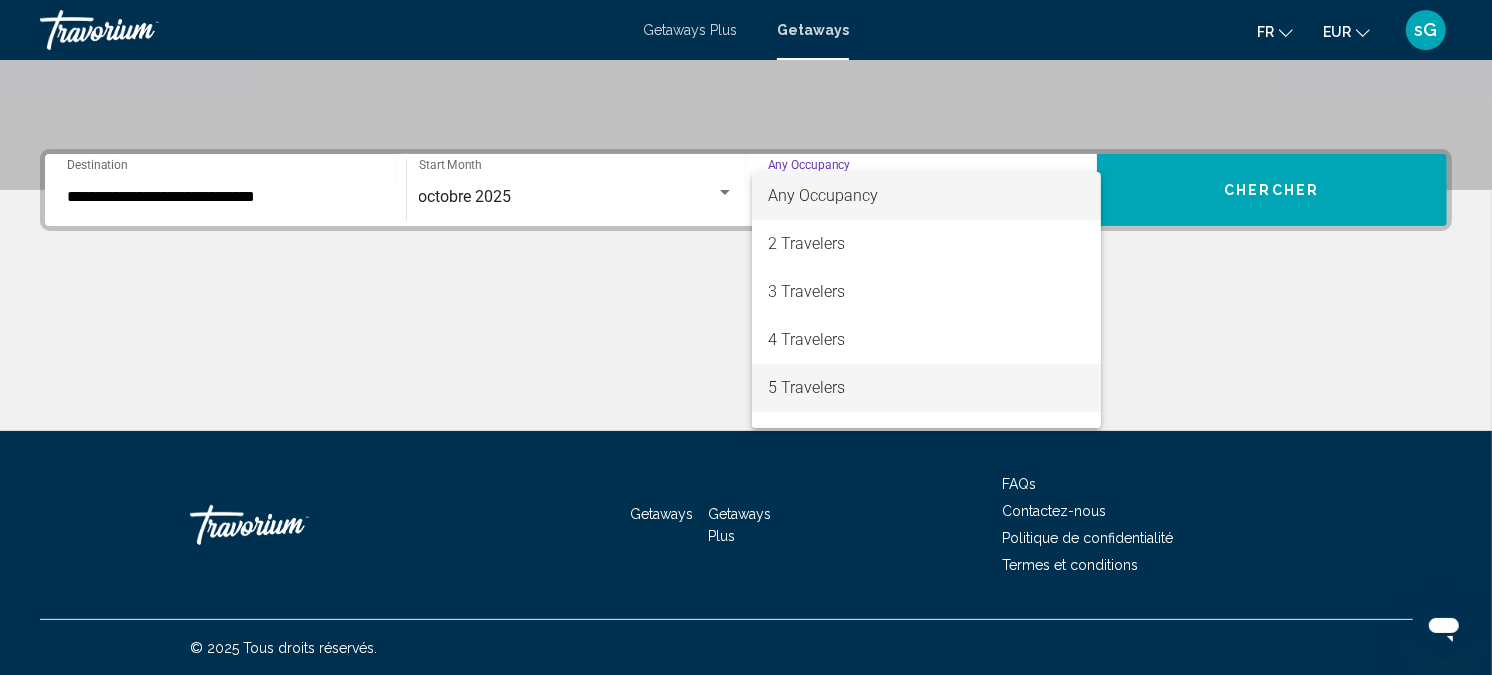 click on "5 Travelers" at bounding box center [926, 388] 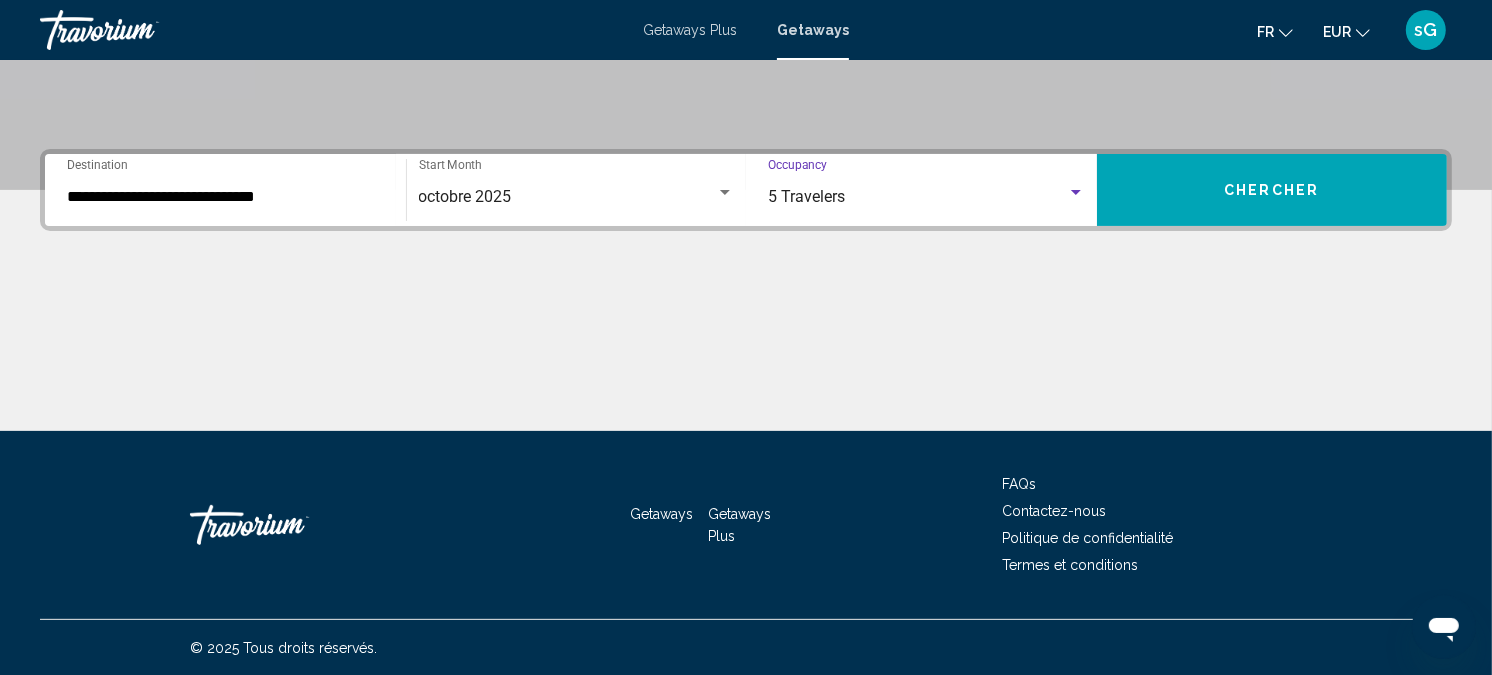 click on "Chercher" at bounding box center (1272, 190) 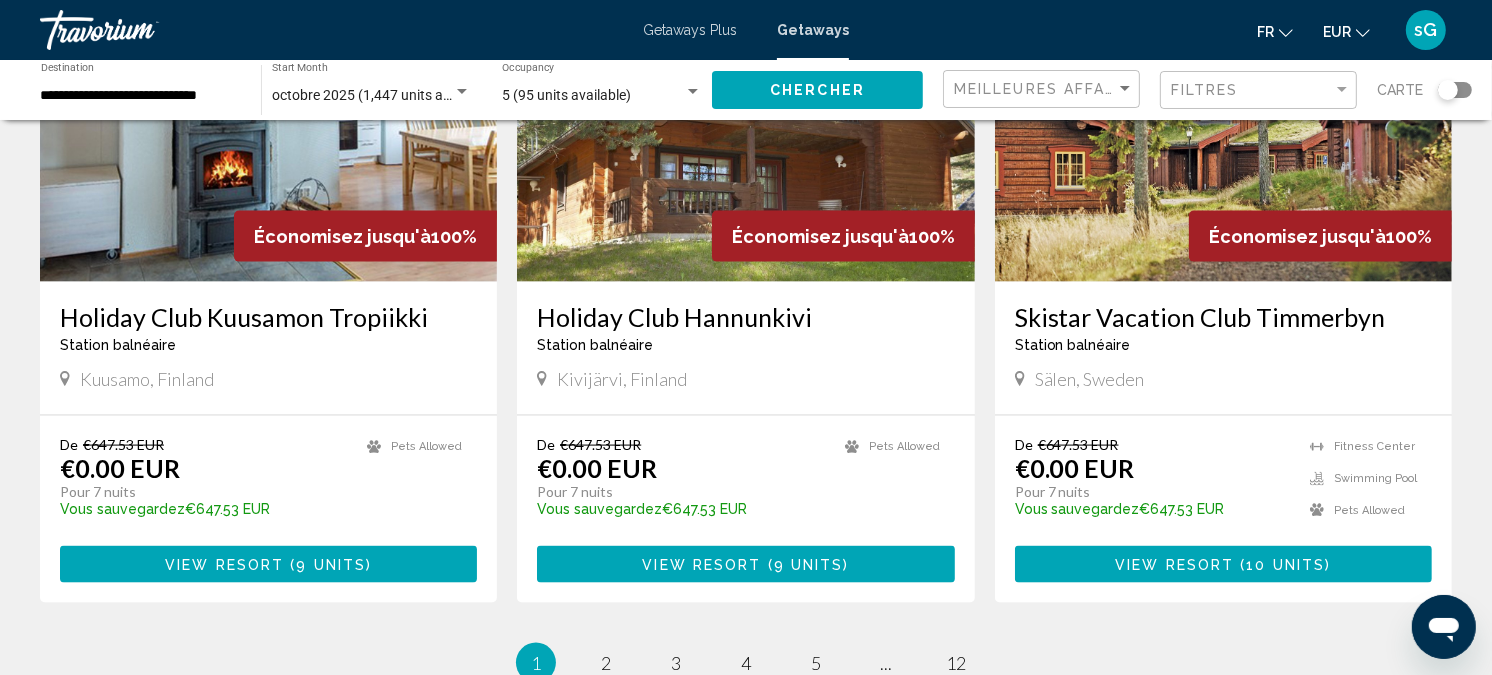 scroll, scrollTop: 2444, scrollLeft: 0, axis: vertical 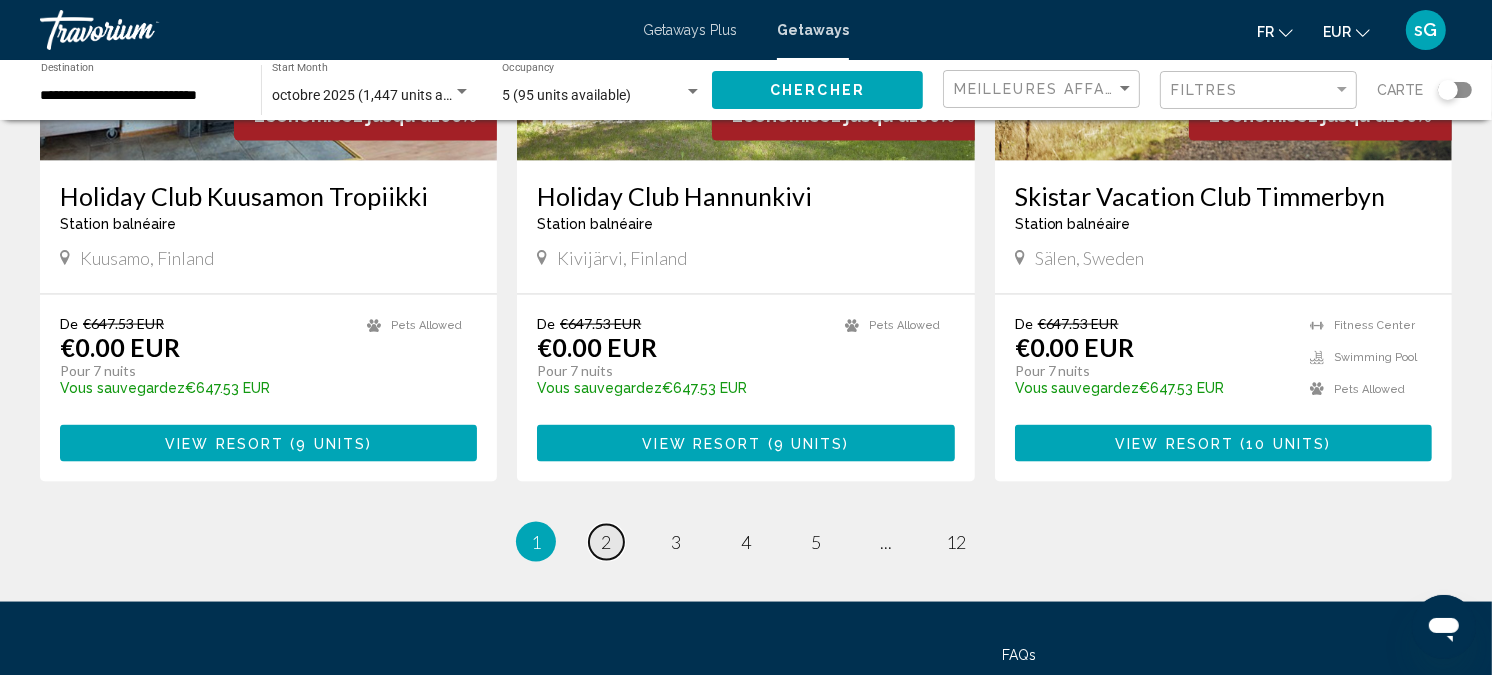 click on "page  2" at bounding box center (606, 542) 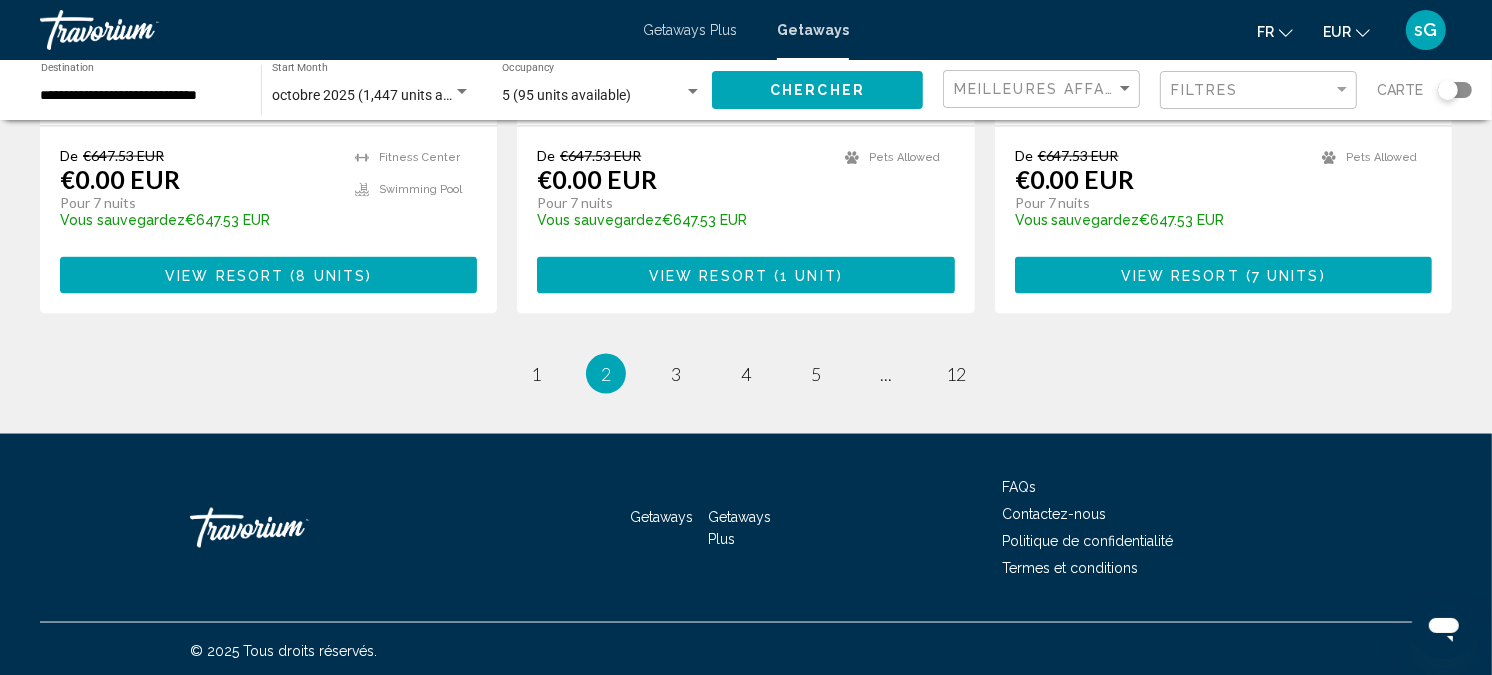 scroll, scrollTop: 2582, scrollLeft: 0, axis: vertical 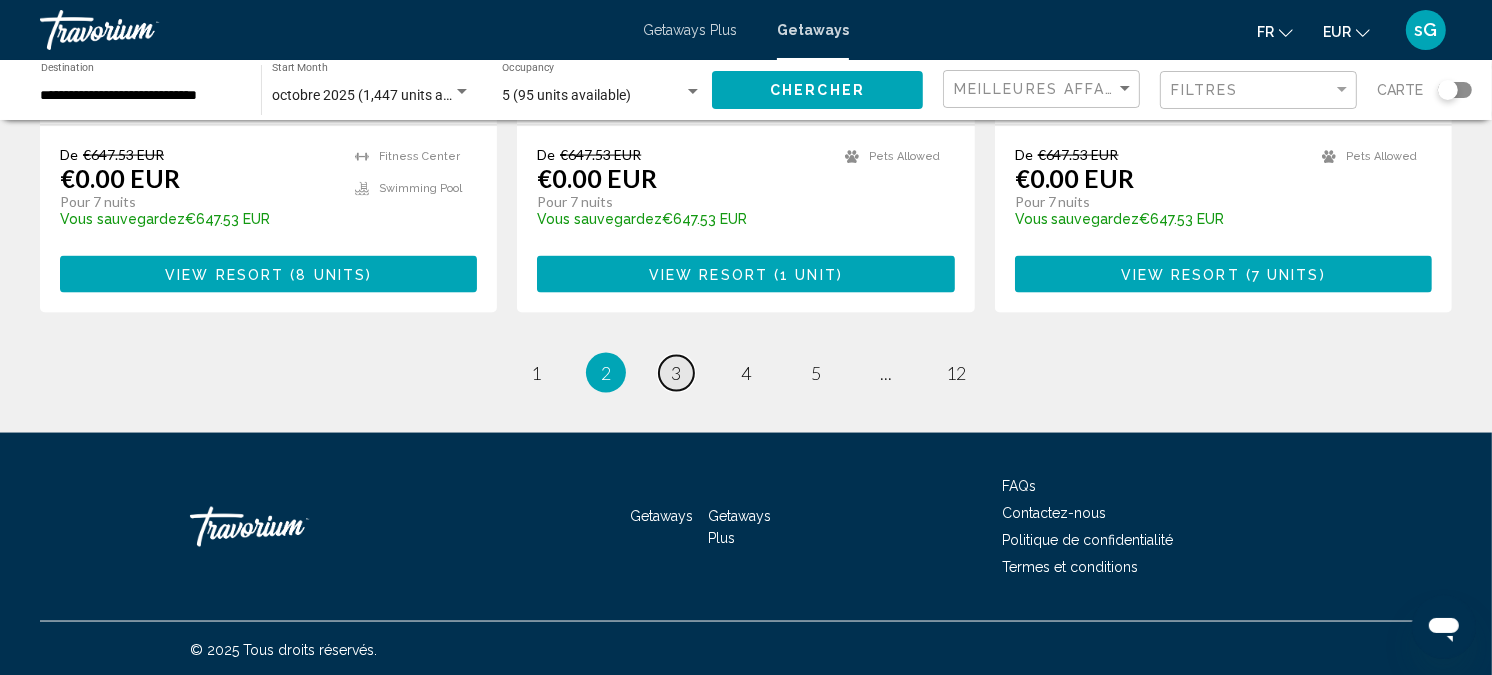 click on "page  3" at bounding box center [676, 373] 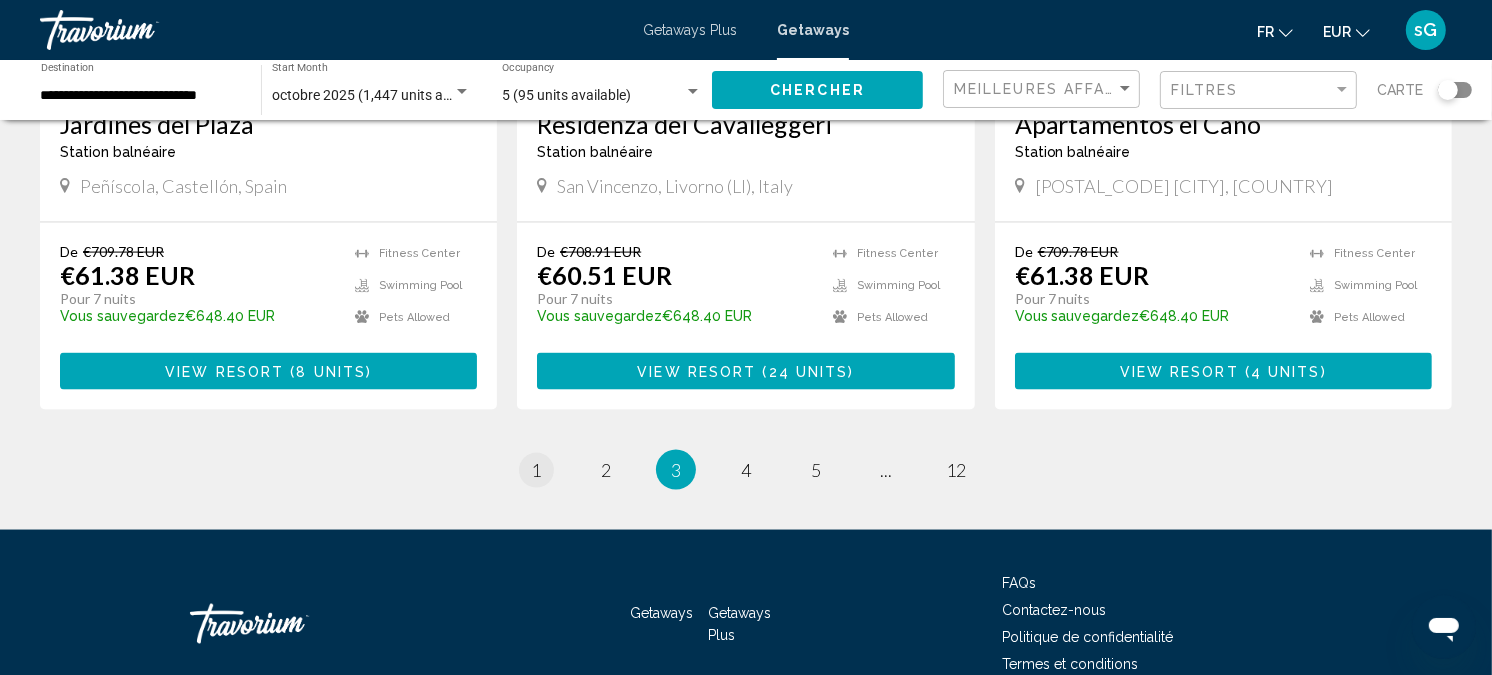 scroll, scrollTop: 2555, scrollLeft: 0, axis: vertical 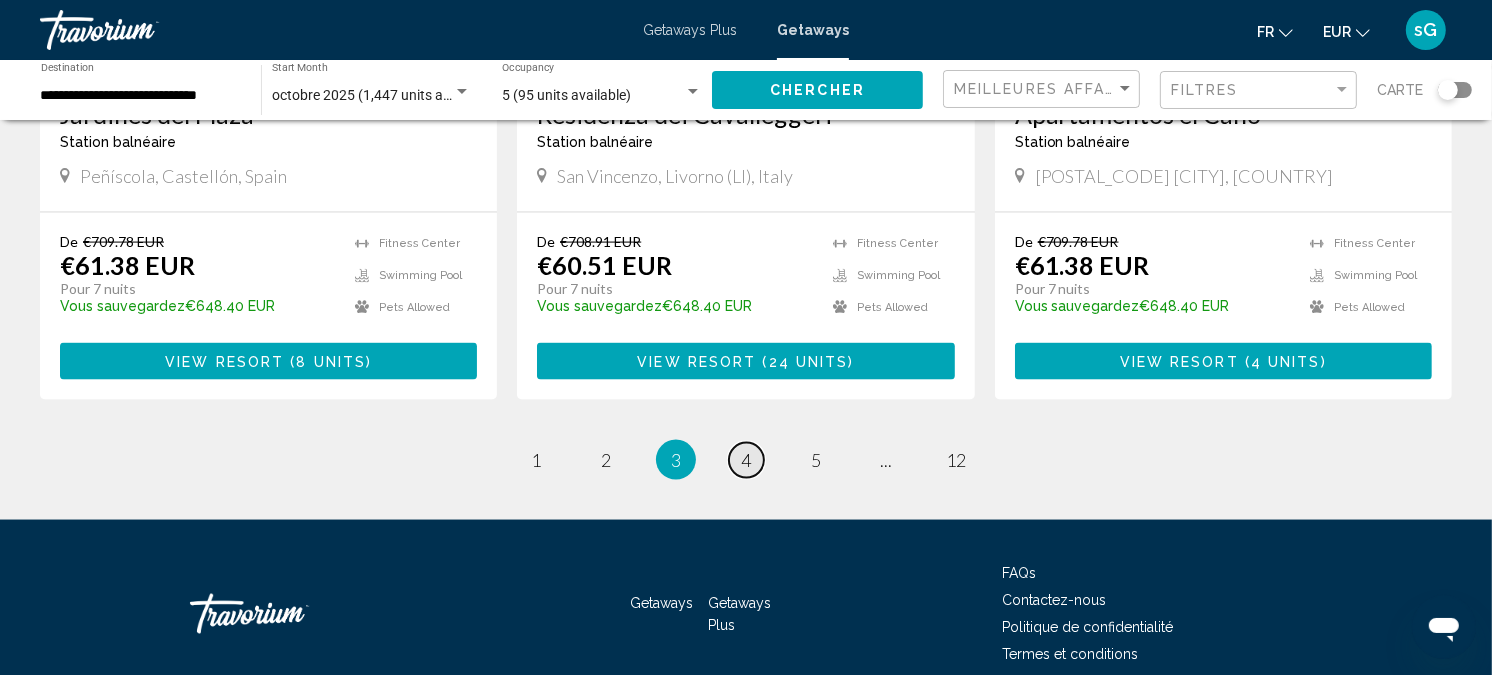 click on "4" at bounding box center [746, 460] 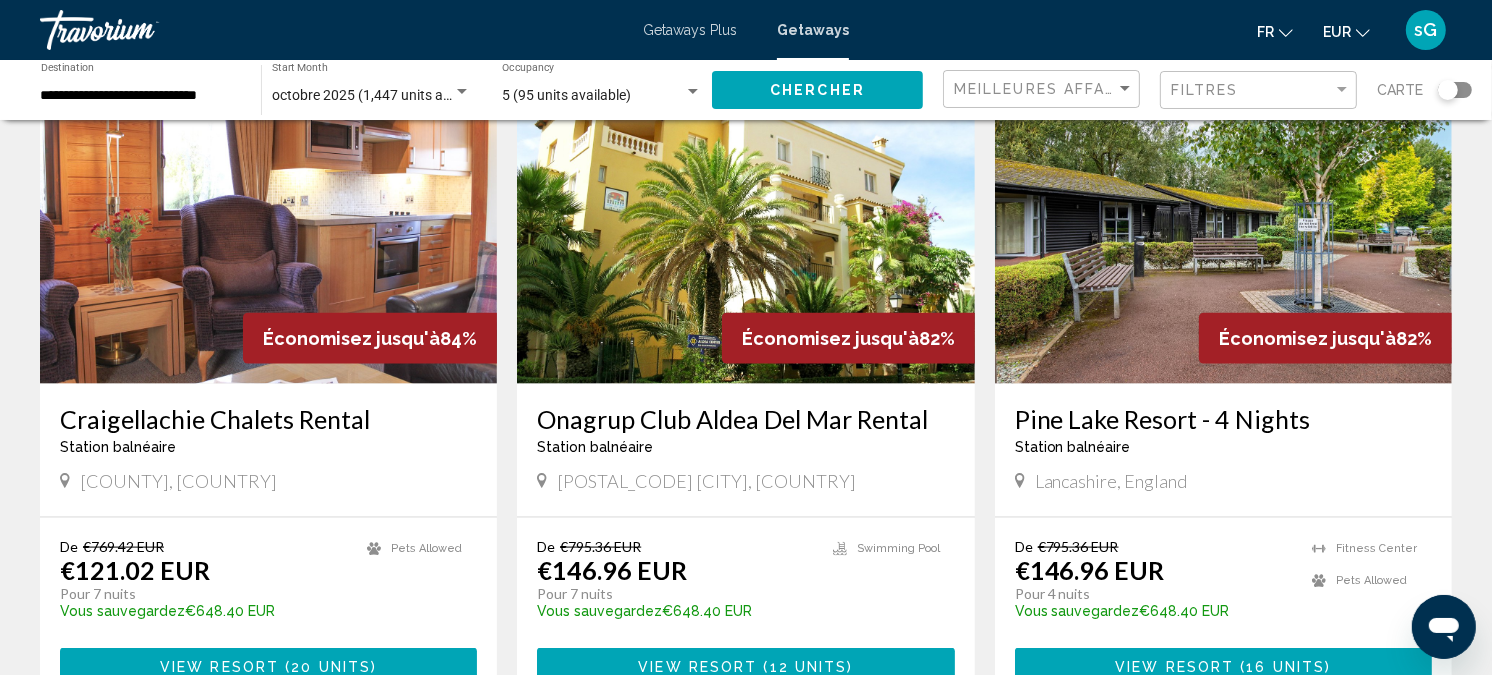 scroll, scrollTop: 2222, scrollLeft: 0, axis: vertical 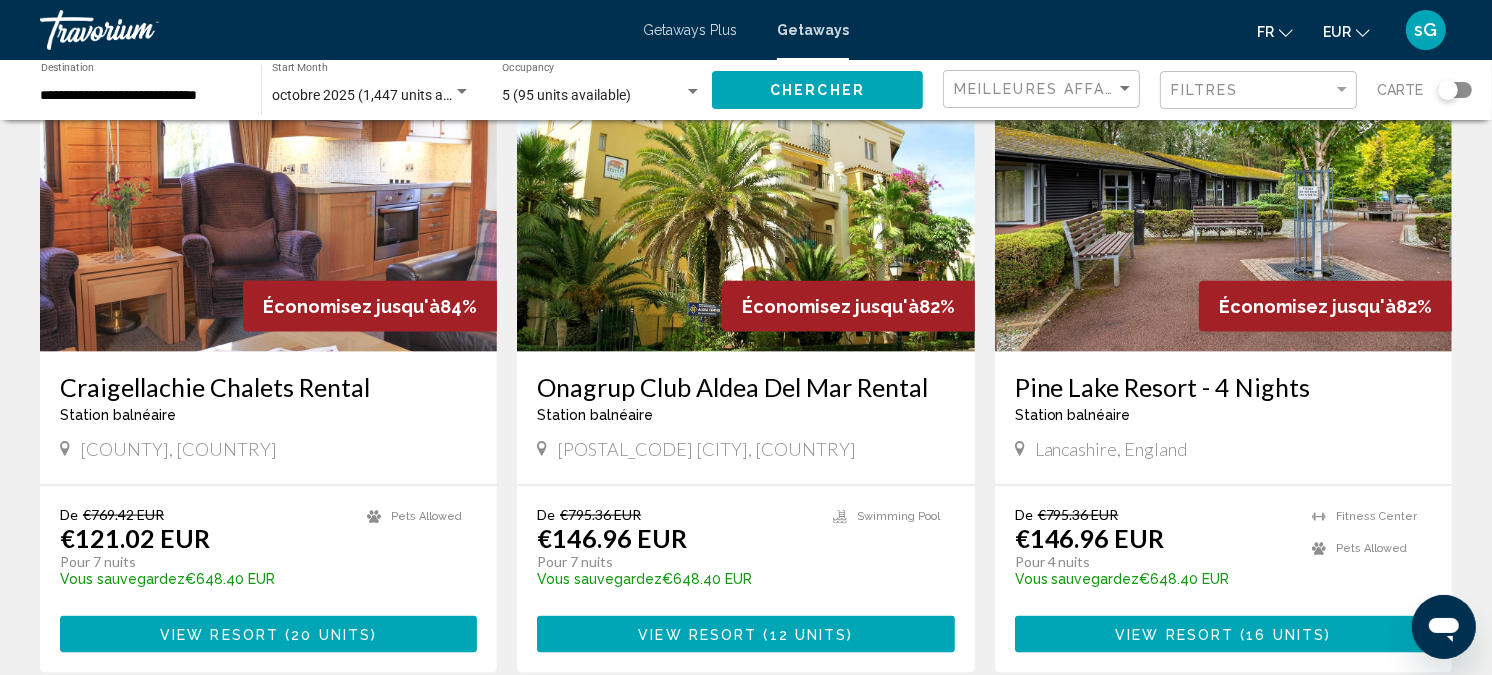 click on "View Resort" at bounding box center [219, 635] 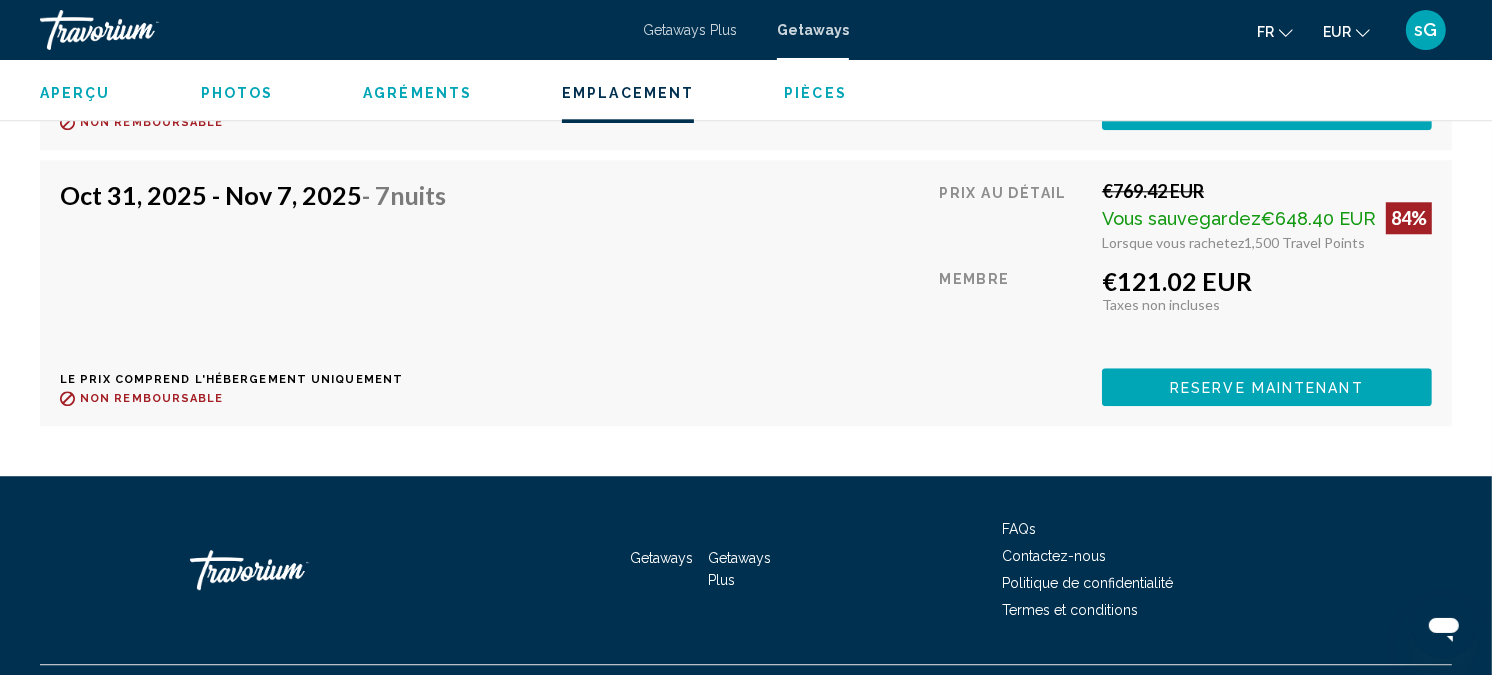scroll, scrollTop: 4654, scrollLeft: 0, axis: vertical 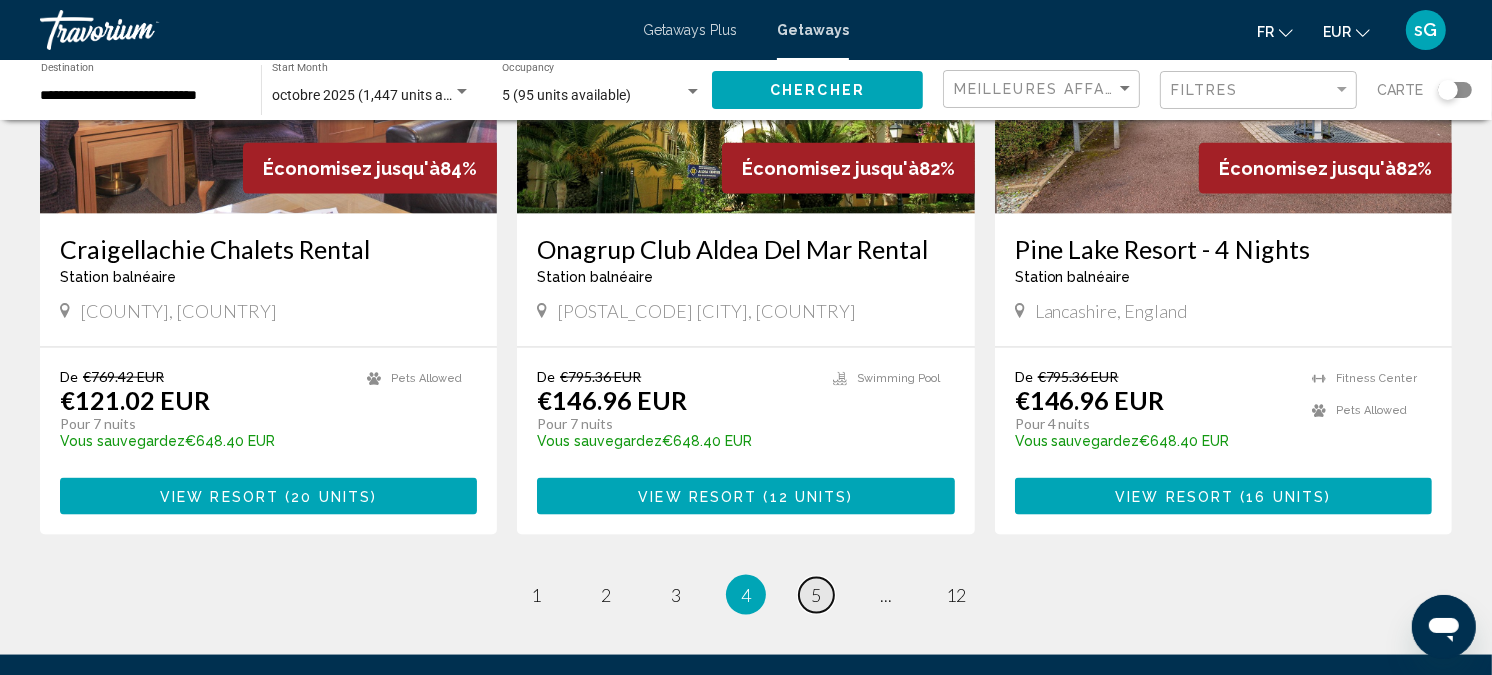 click on "page  5" at bounding box center (816, 595) 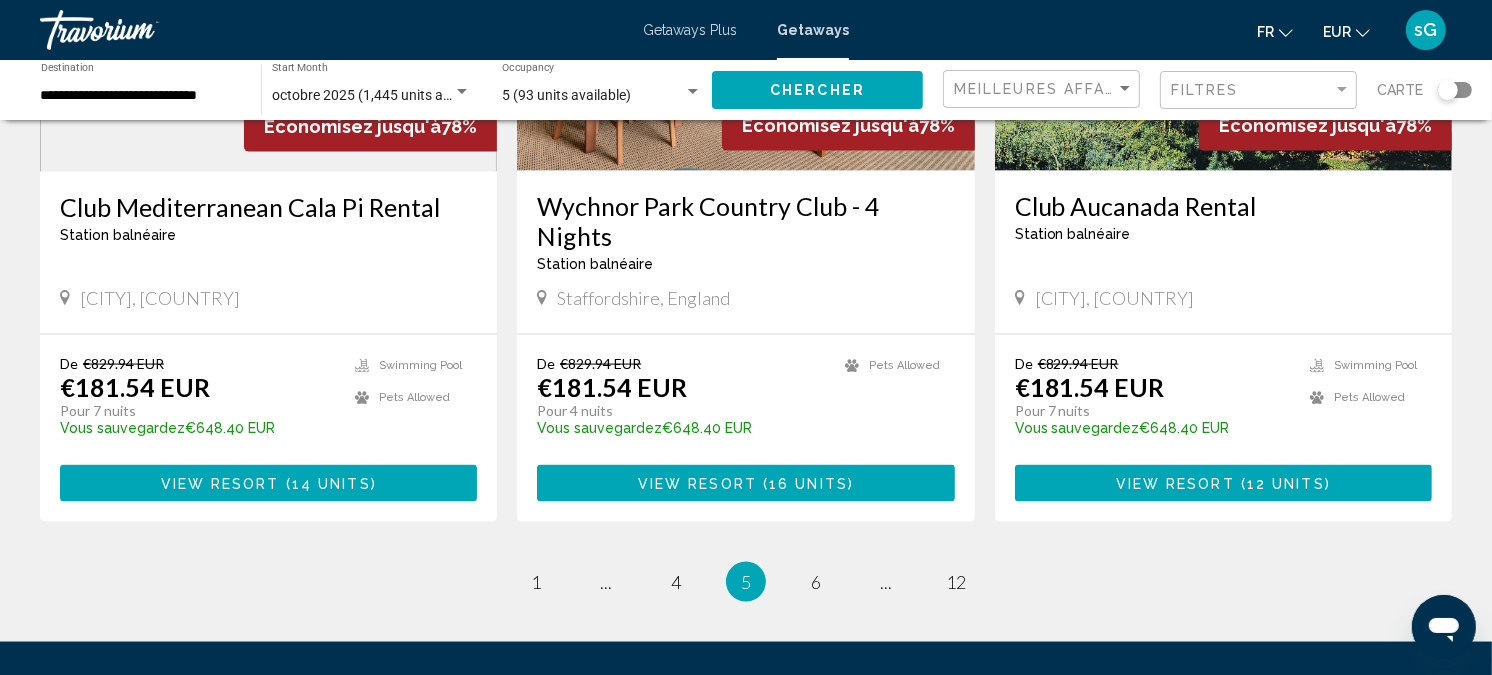 scroll, scrollTop: 2444, scrollLeft: 0, axis: vertical 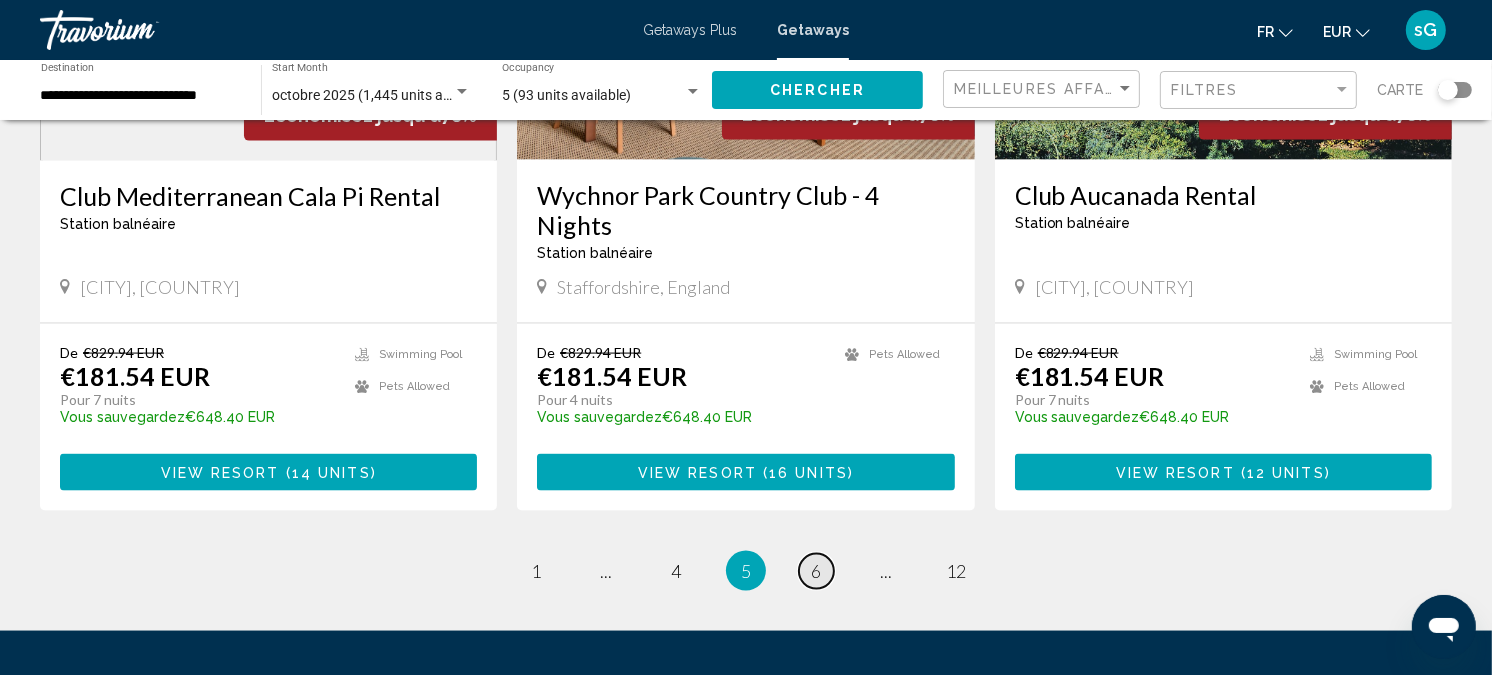 click on "6" at bounding box center (816, 571) 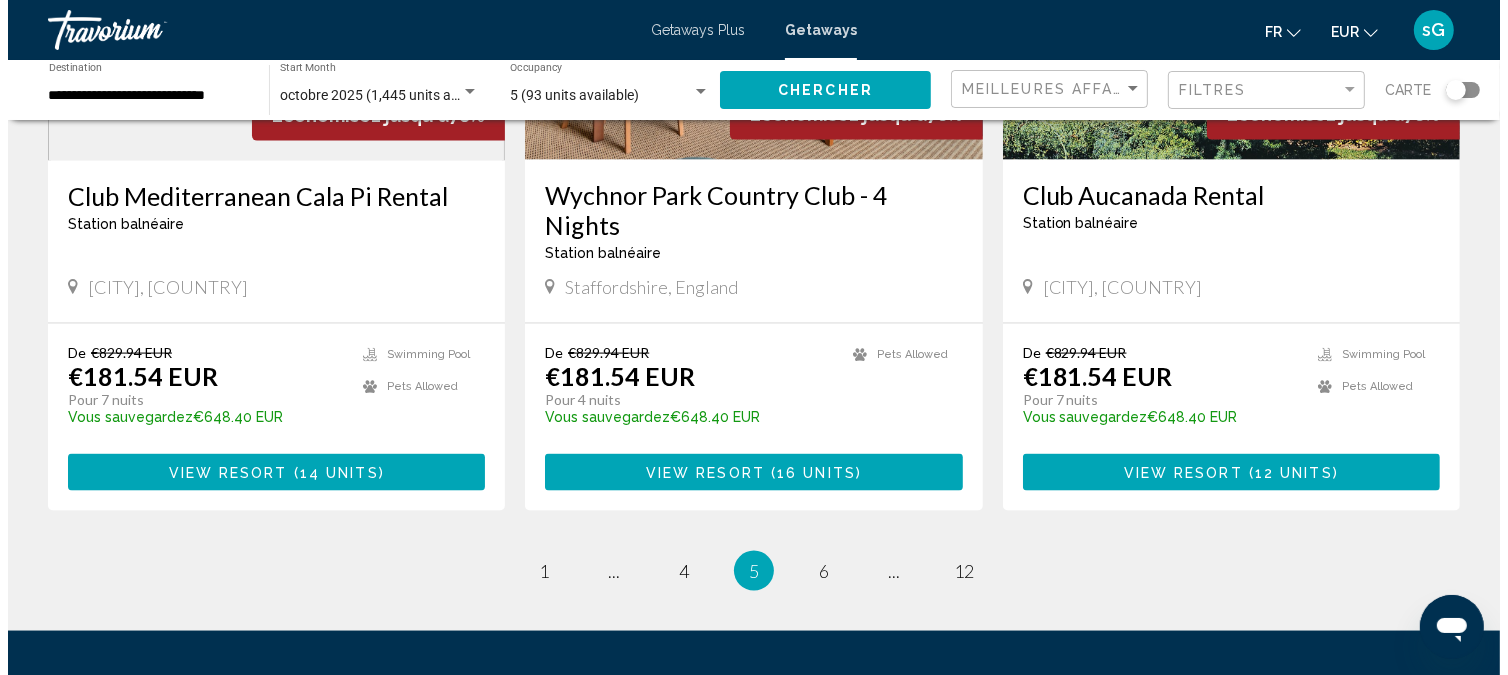 scroll, scrollTop: 0, scrollLeft: 0, axis: both 